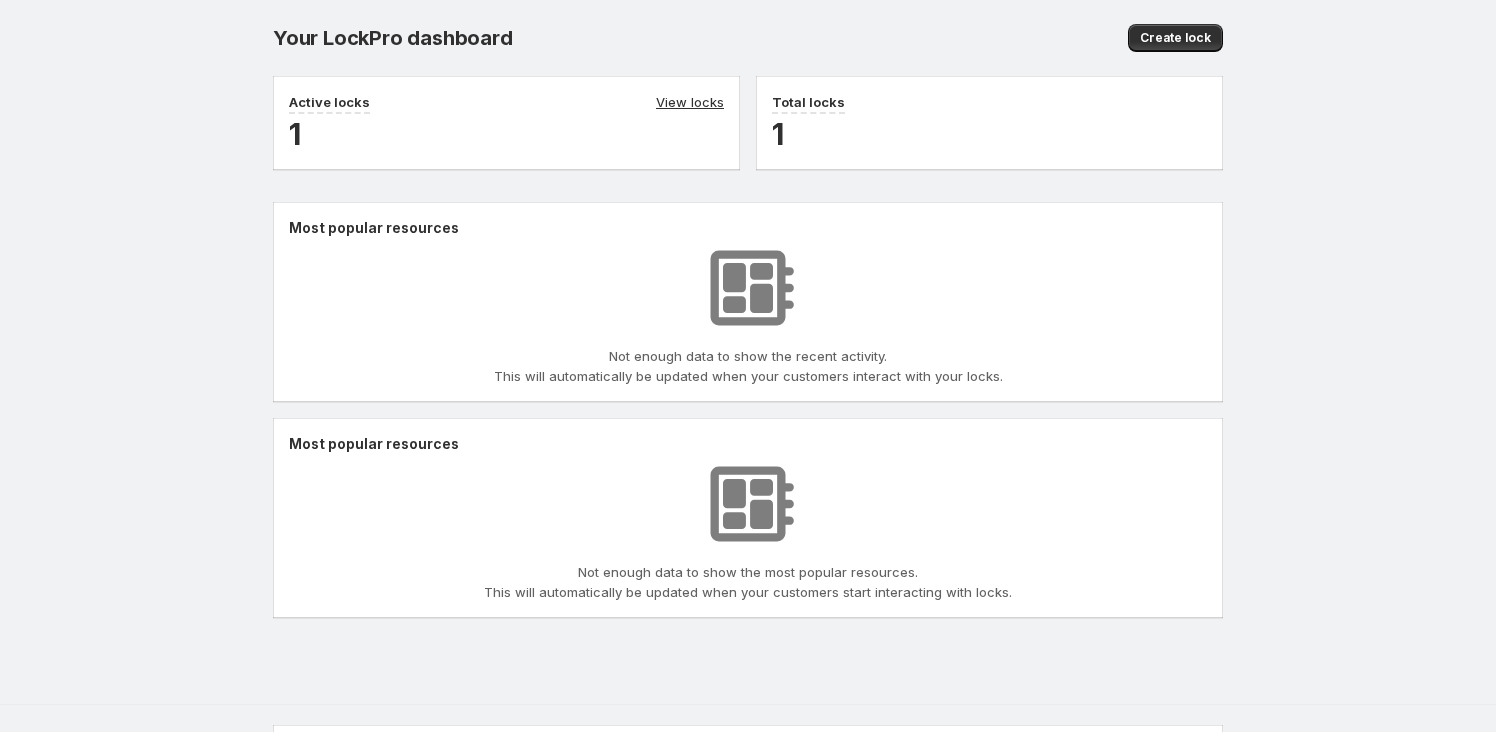 scroll, scrollTop: 0, scrollLeft: 0, axis: both 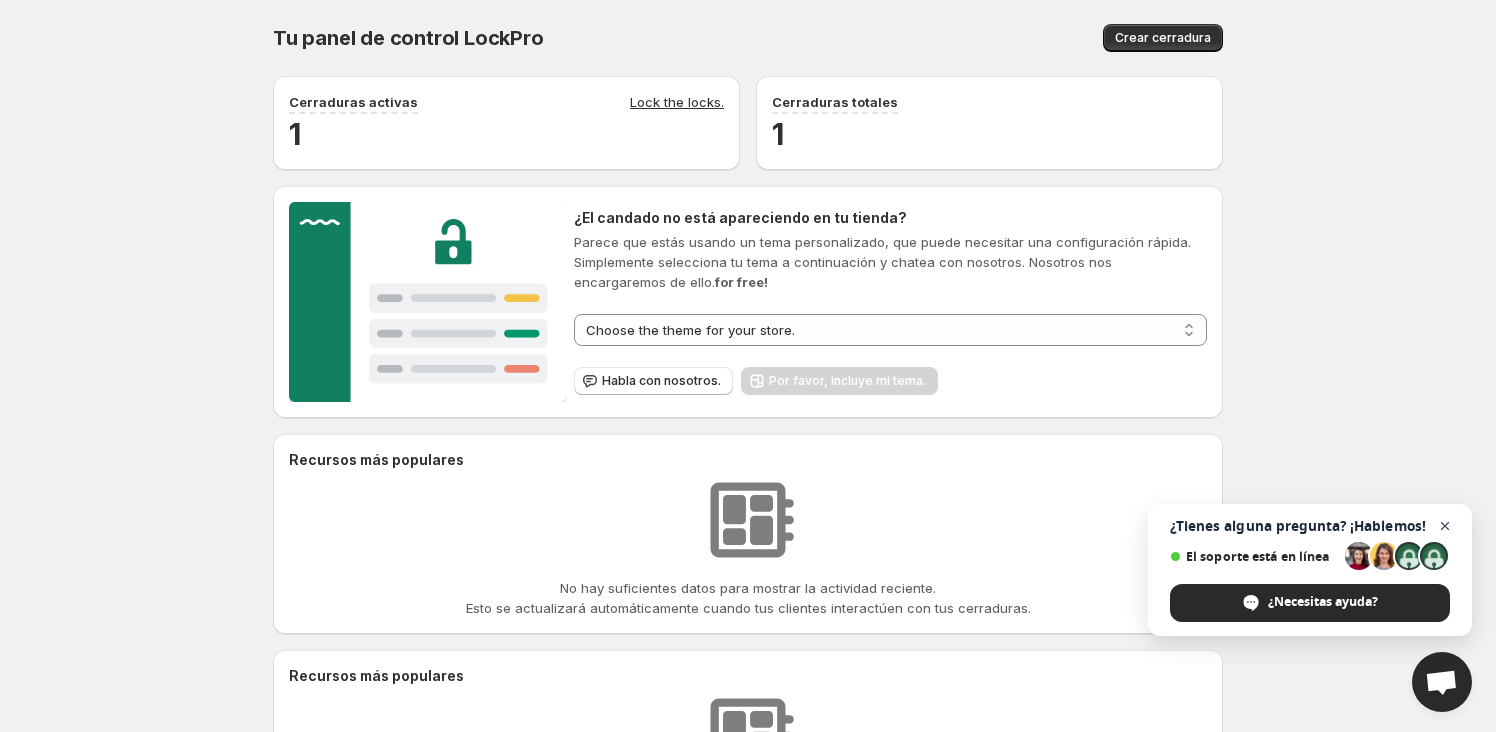 click at bounding box center [1445, 526] 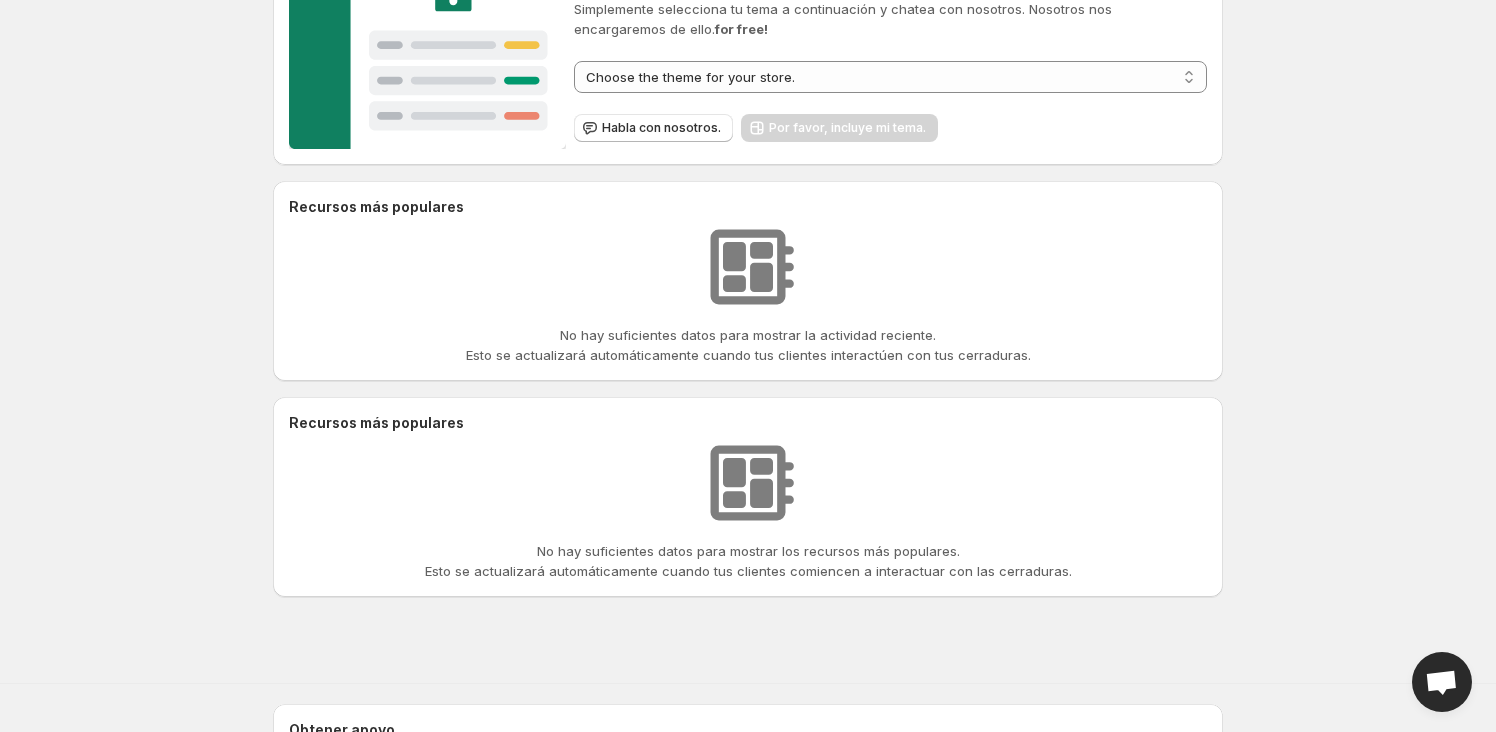 scroll, scrollTop: 0, scrollLeft: 0, axis: both 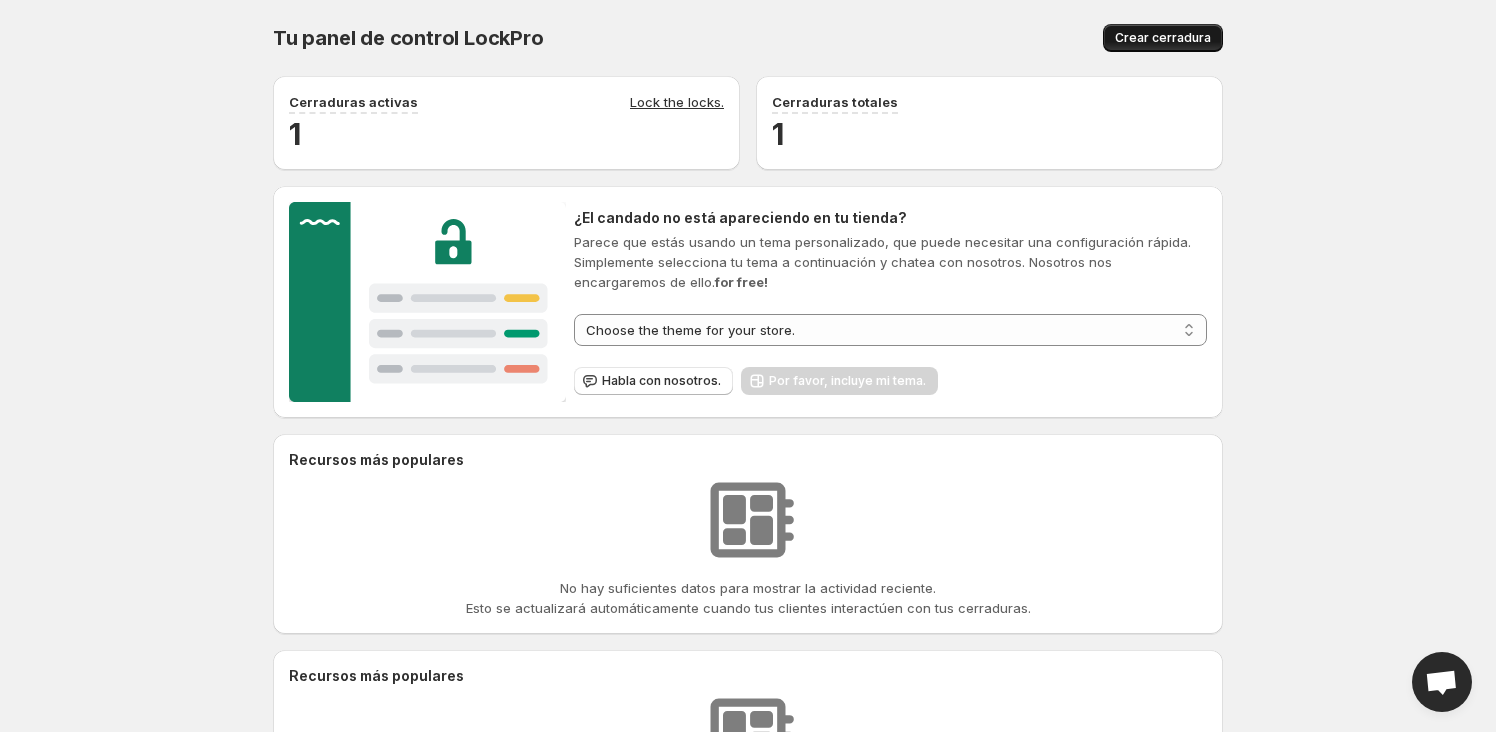 click on "Crear cerradura" at bounding box center (1163, 38) 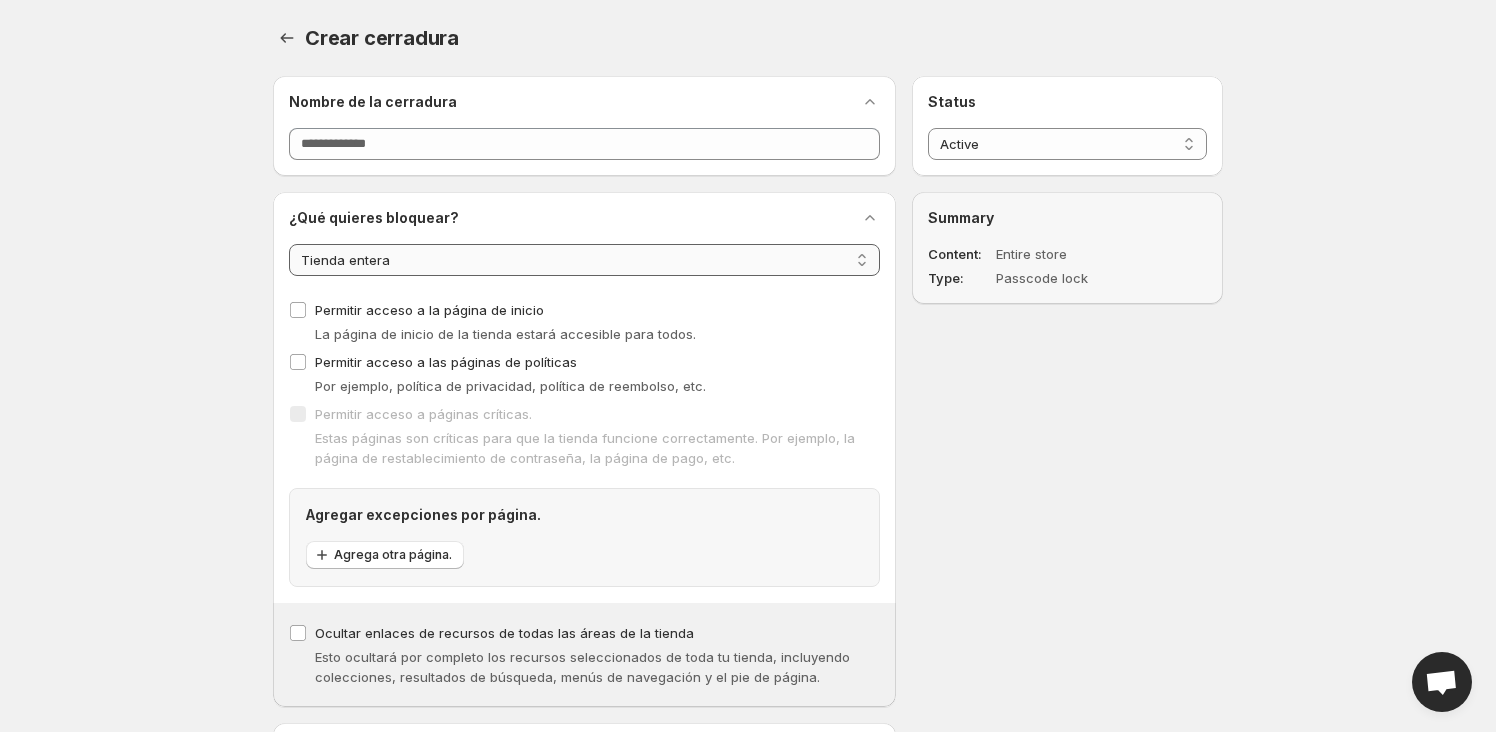 click on "**********" at bounding box center (584, 260) 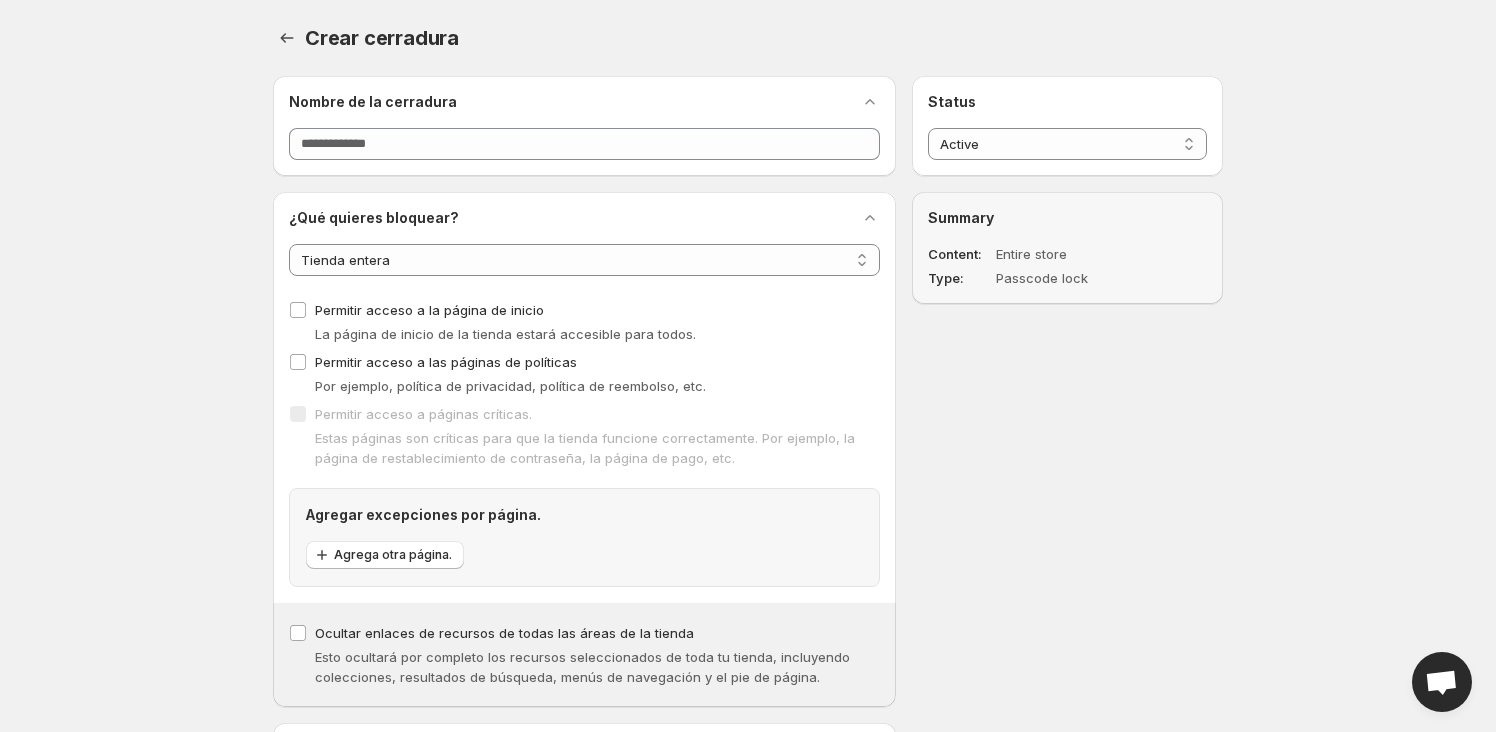 click on "**********" at bounding box center (740, 950) 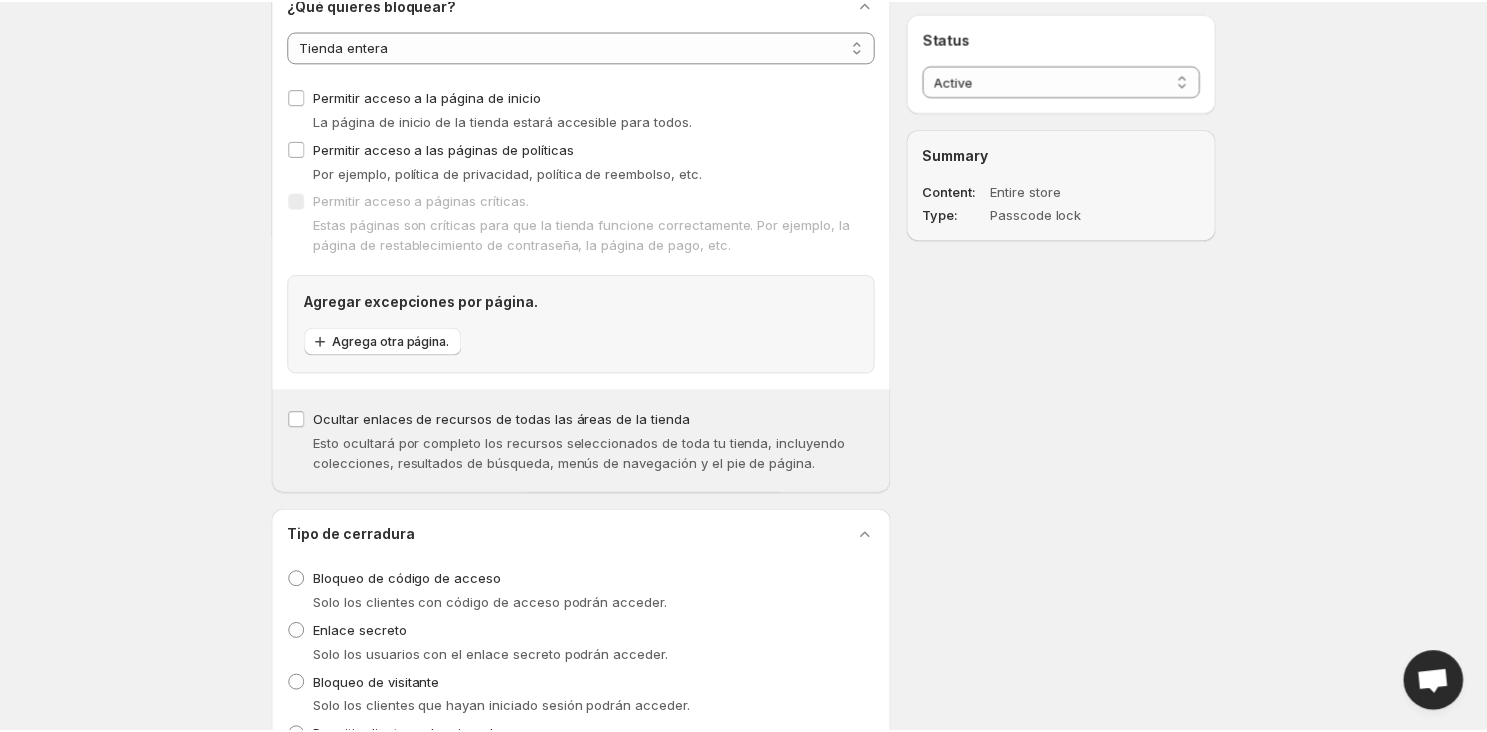 scroll, scrollTop: 0, scrollLeft: 0, axis: both 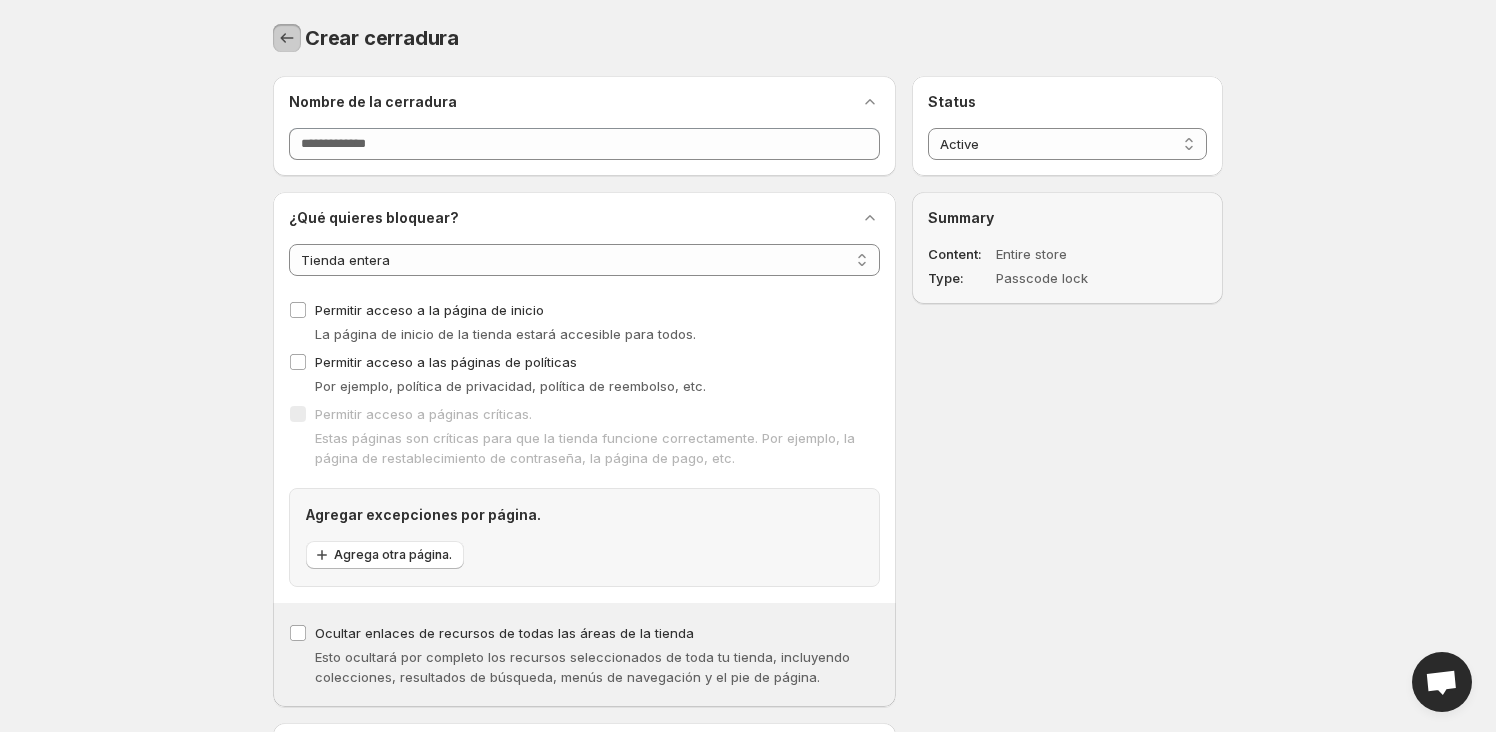 click at bounding box center (287, 38) 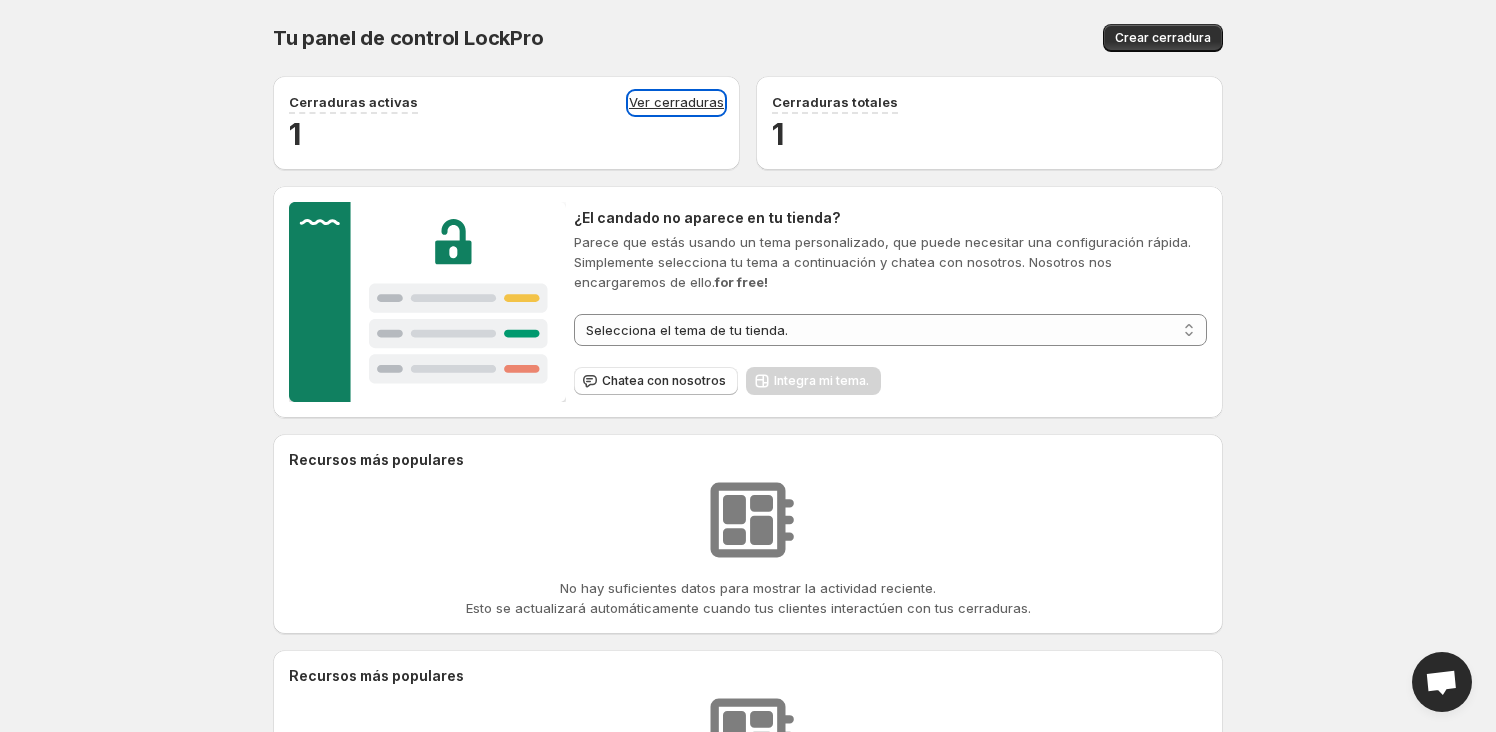click on "Ver cerraduras" at bounding box center (676, 103) 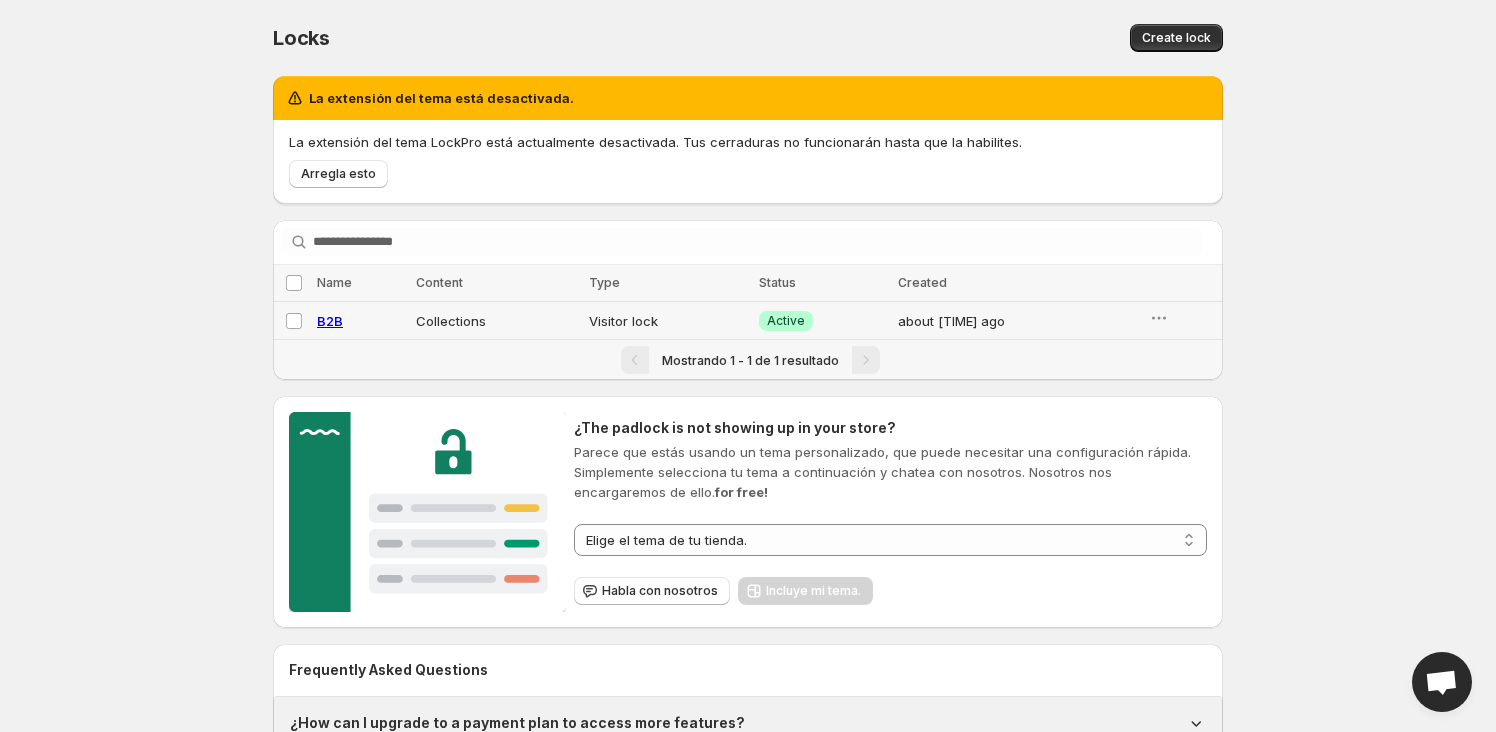 click on "Collections" at bounding box center (496, 321) 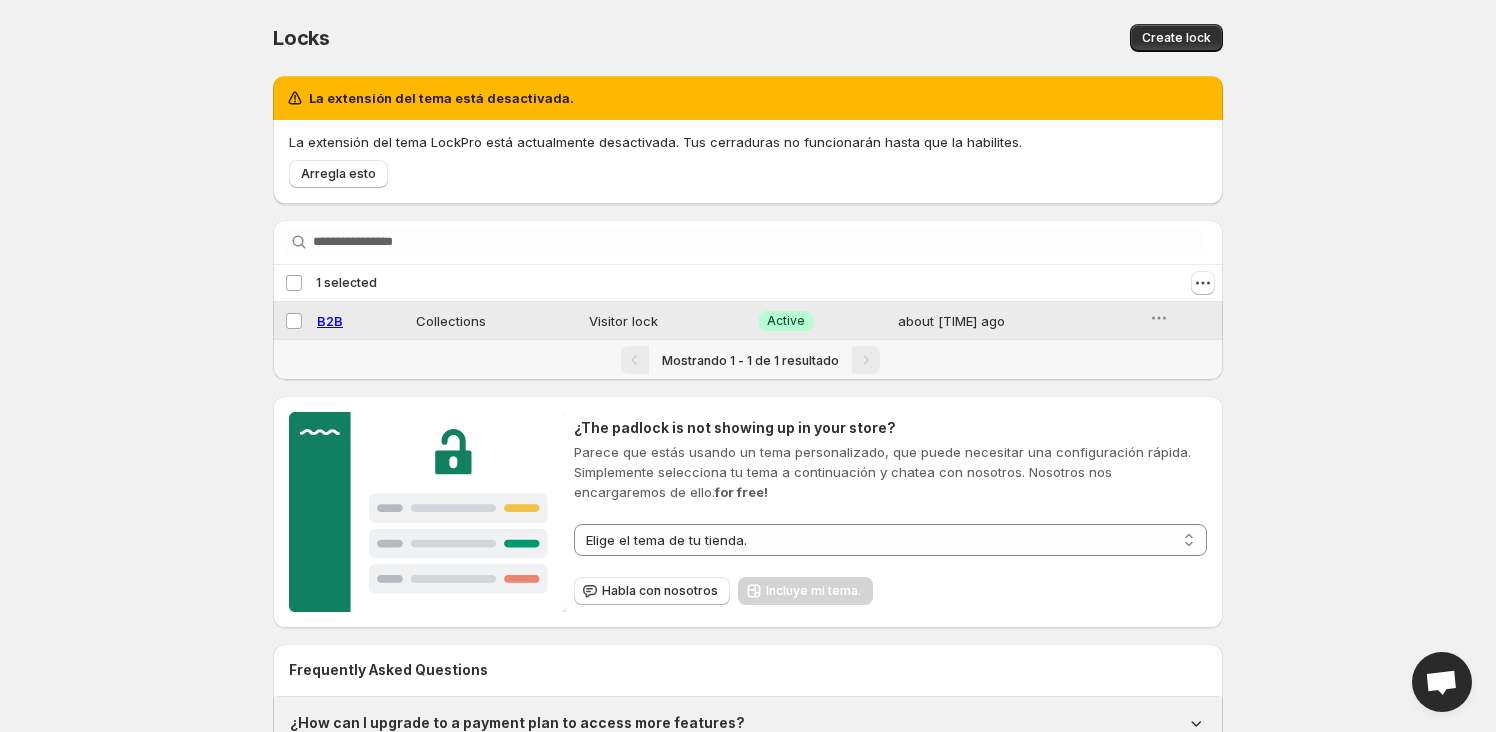 click on "Collections" at bounding box center [496, 321] 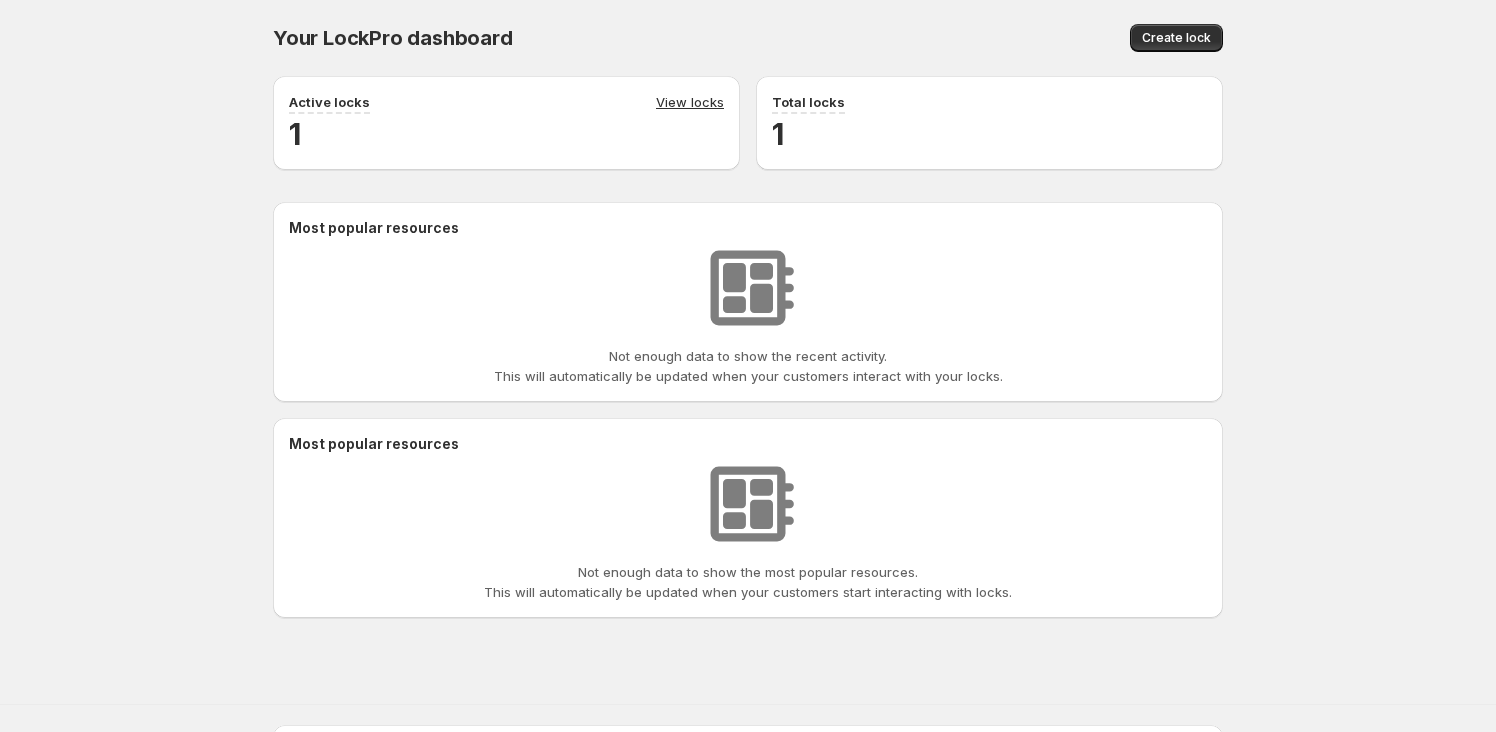 scroll, scrollTop: 0, scrollLeft: 0, axis: both 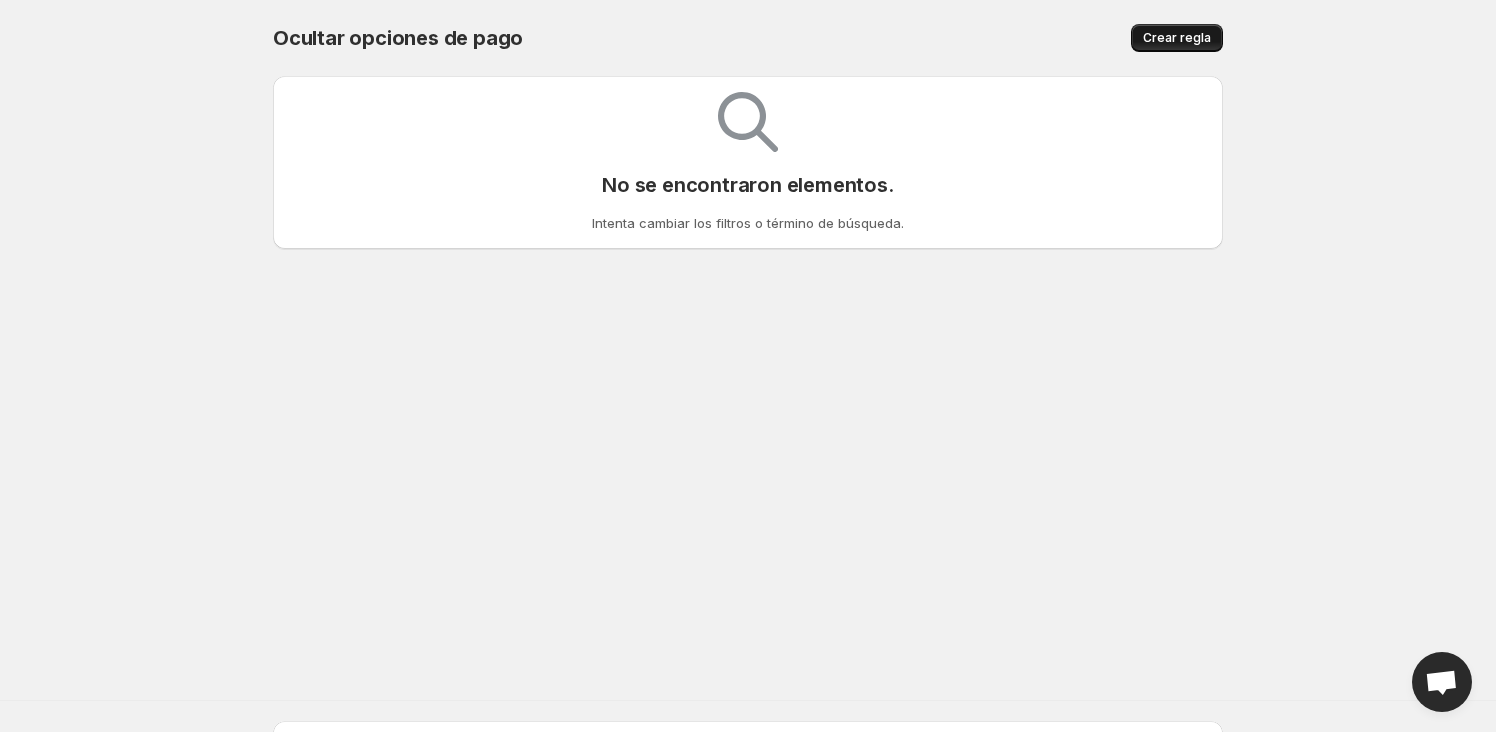 click on "Crear regla" at bounding box center (1177, 38) 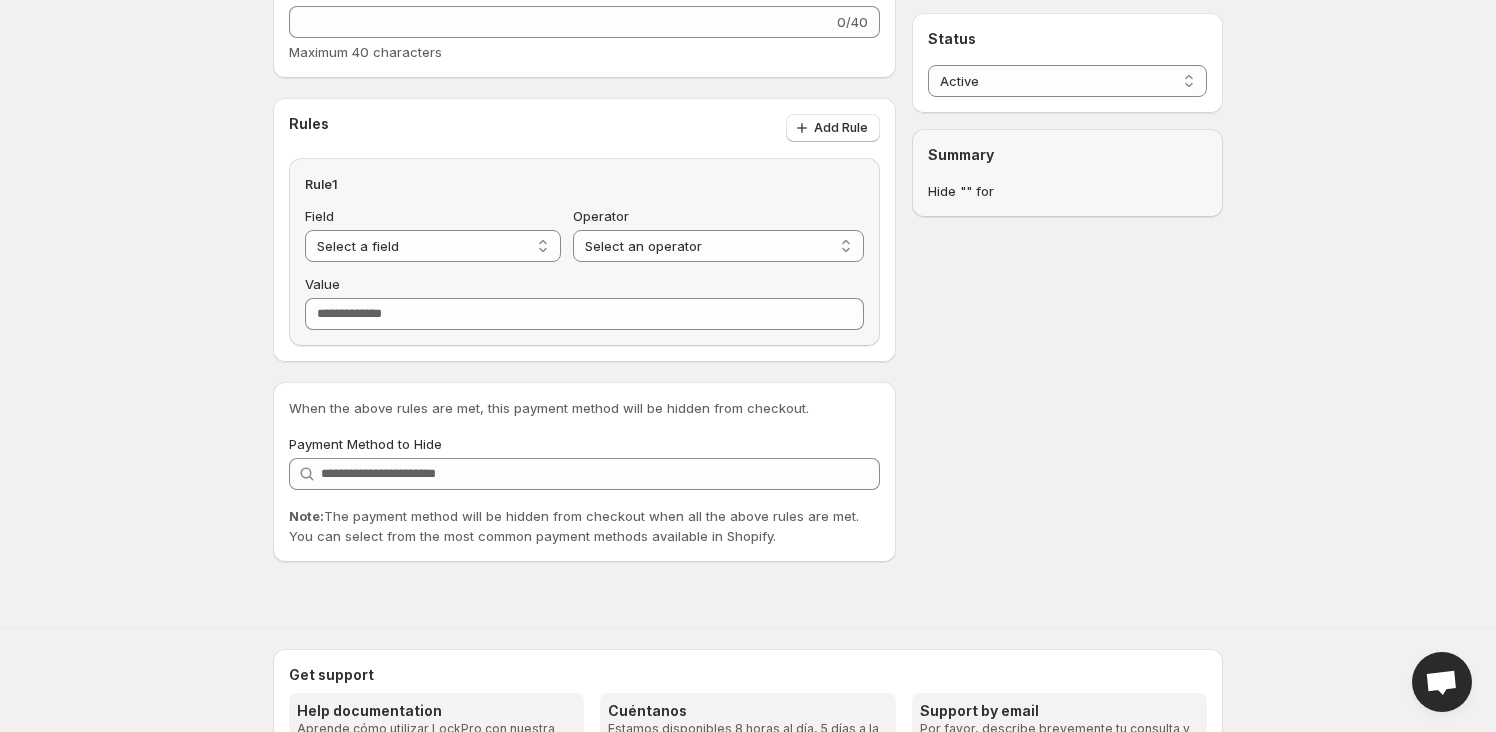 scroll, scrollTop: 181, scrollLeft: 0, axis: vertical 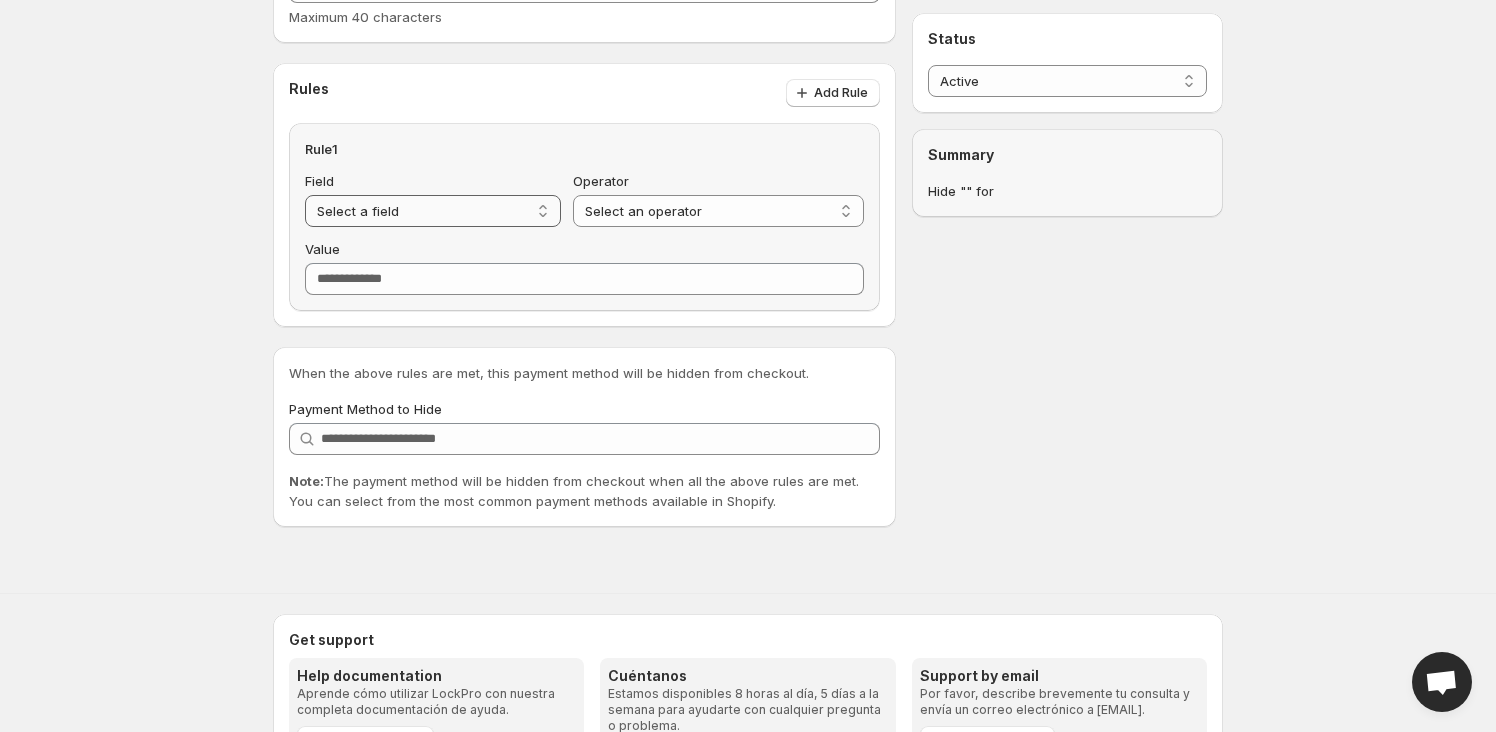 click on "**********" at bounding box center [433, 211] 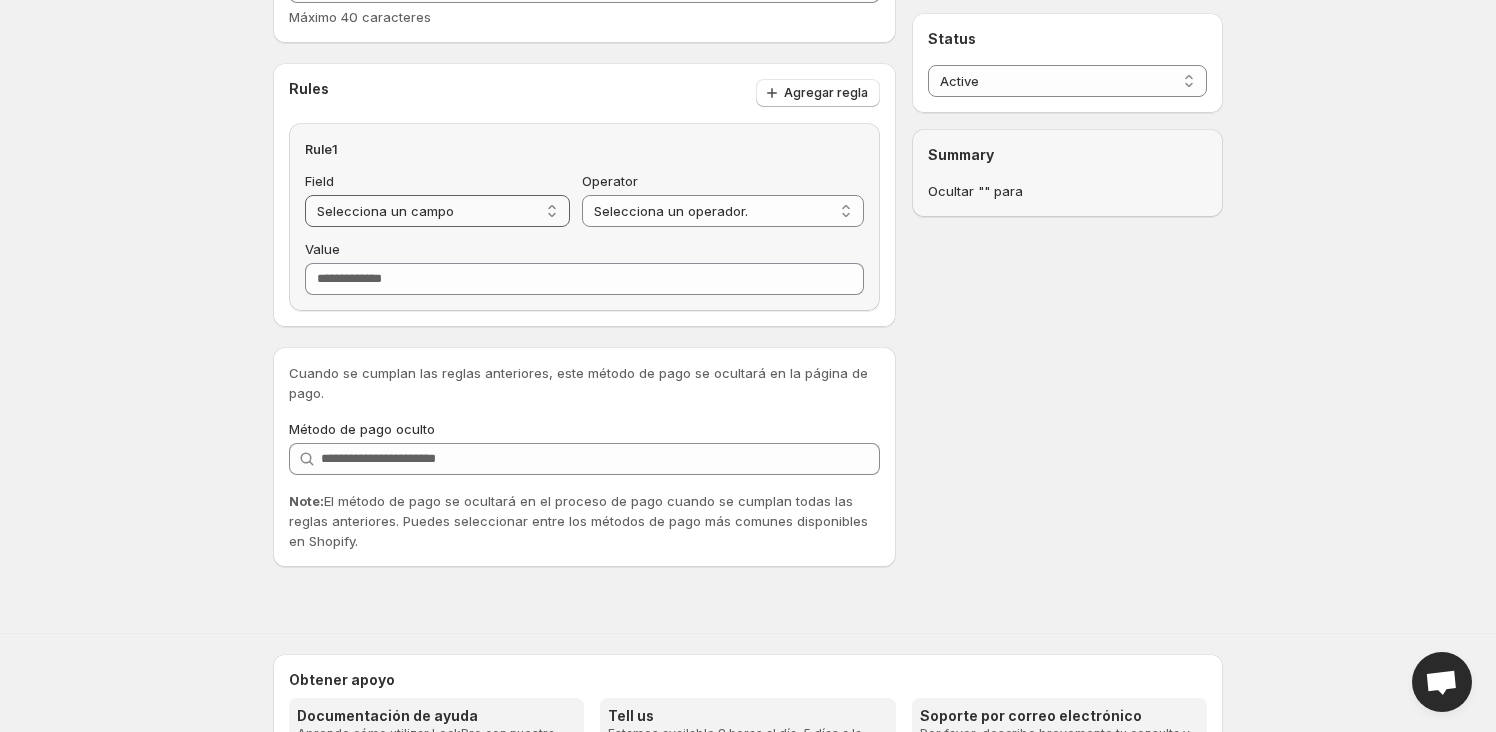 click on "**********" at bounding box center (437, 211) 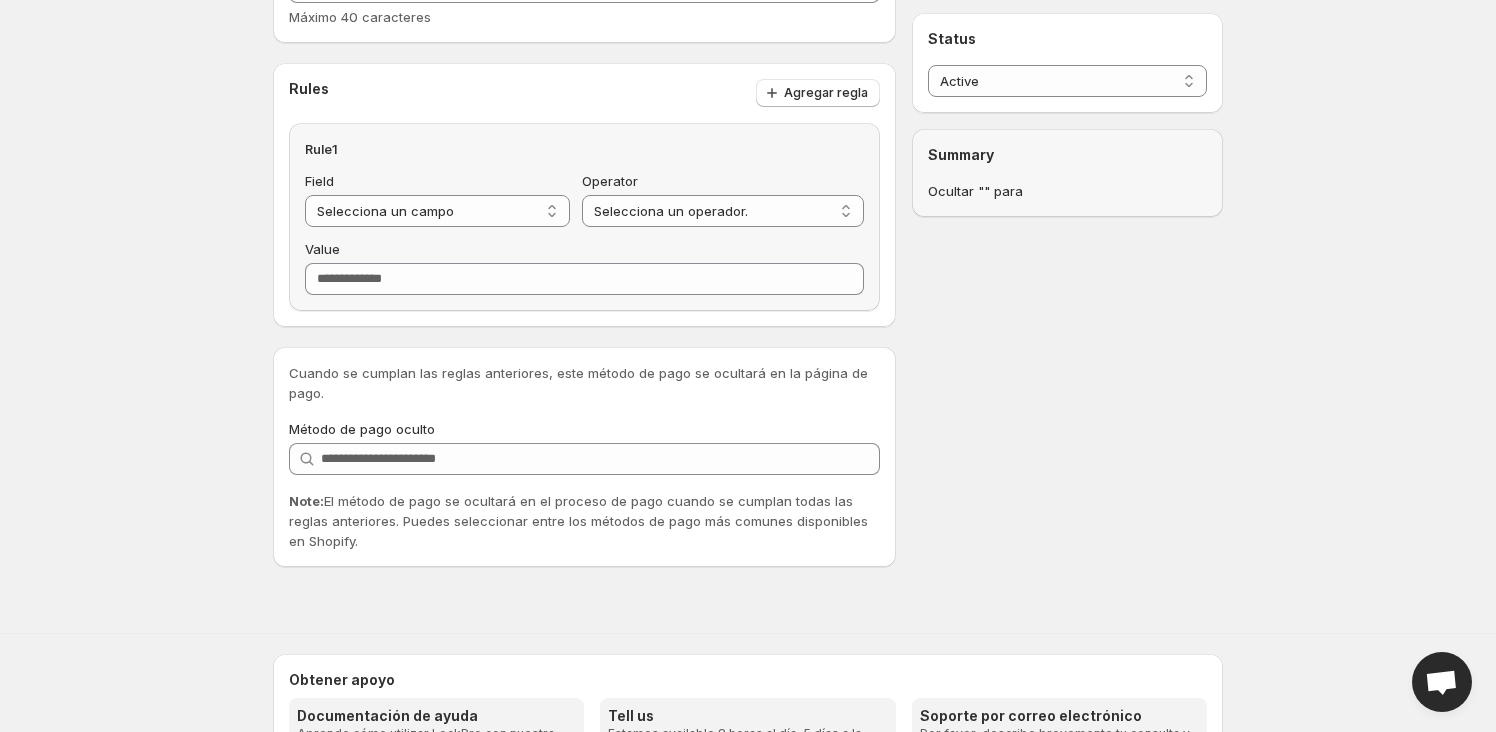 click on "**********" at bounding box center [584, 217] 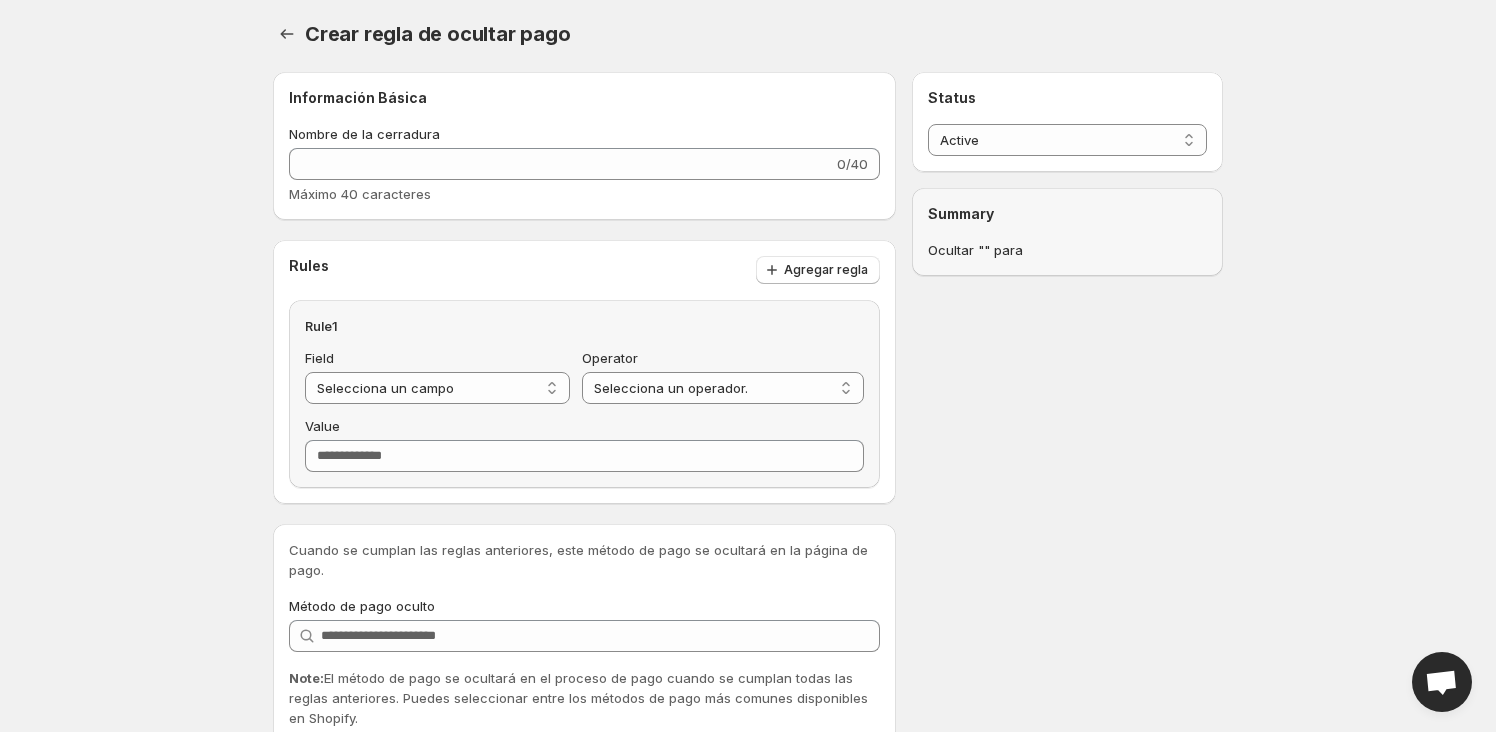 scroll, scrollTop: 0, scrollLeft: 0, axis: both 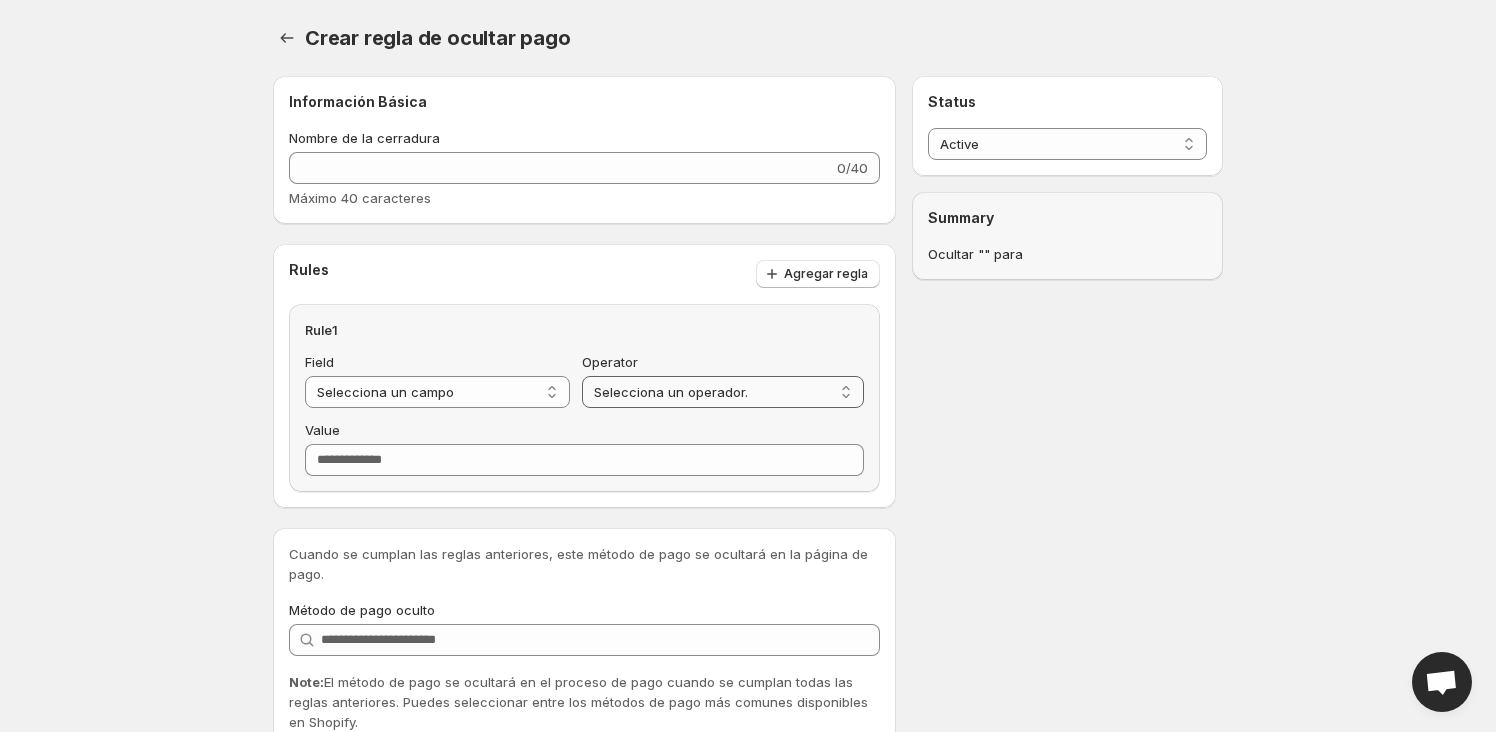click on "**********" at bounding box center [723, 392] 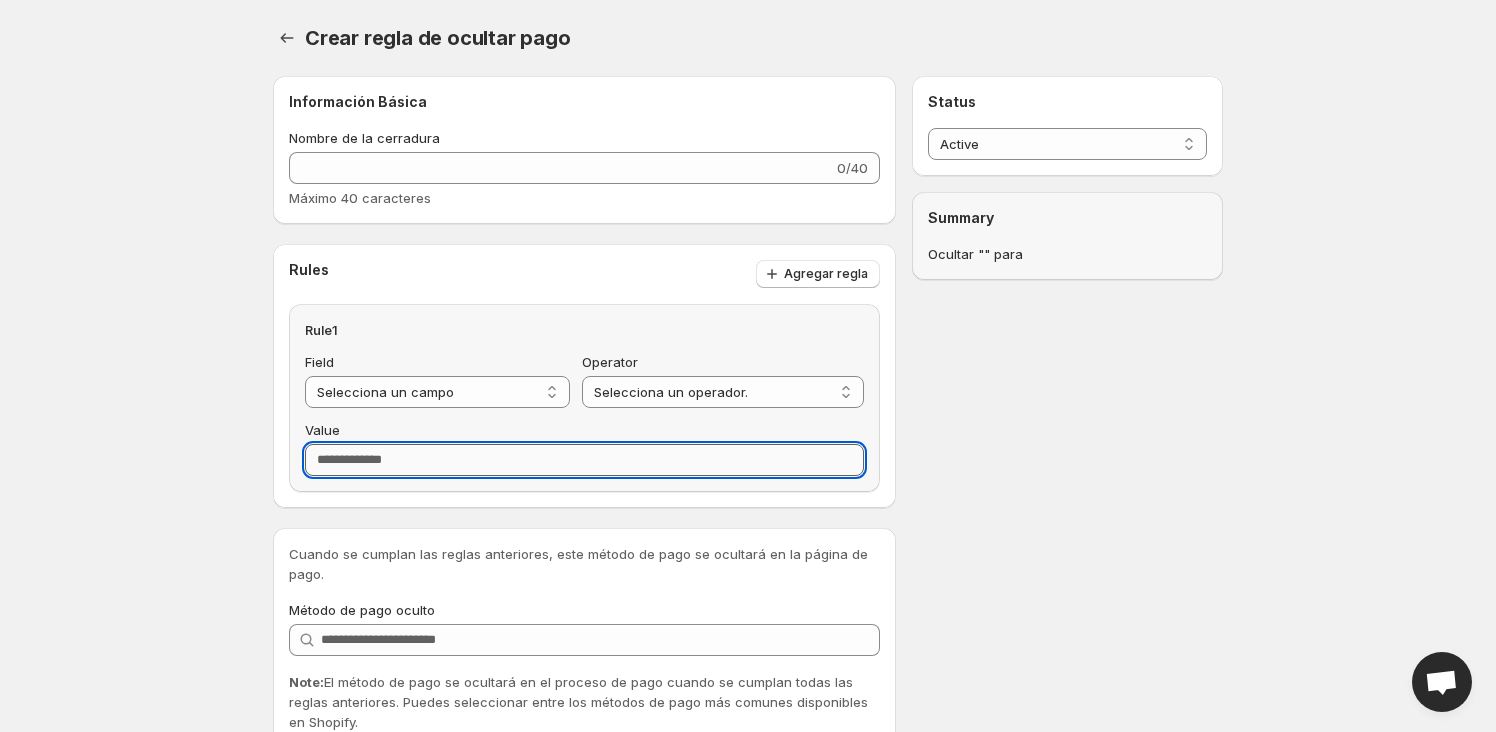 click on "Value" at bounding box center [584, 460] 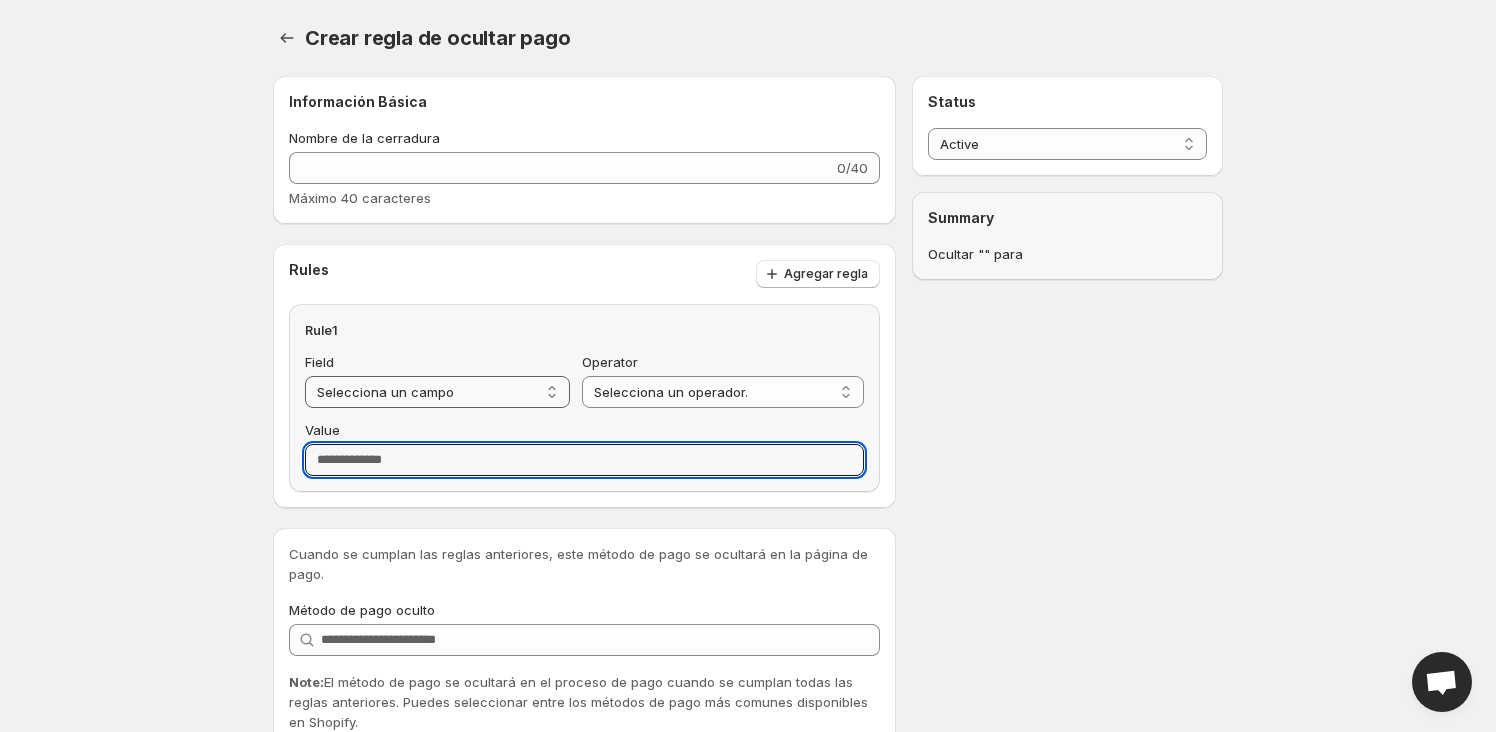 click on "**********" at bounding box center (437, 392) 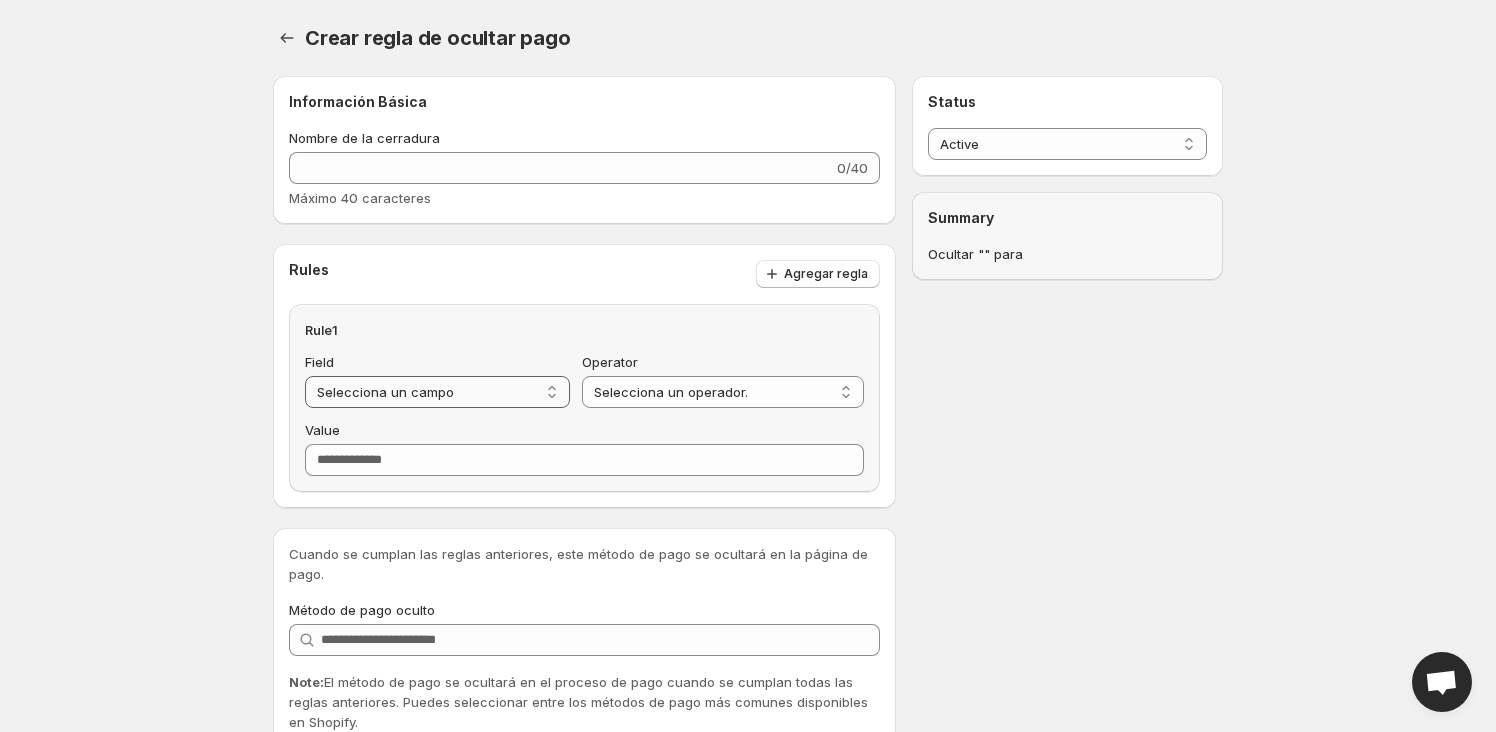 select on "**********" 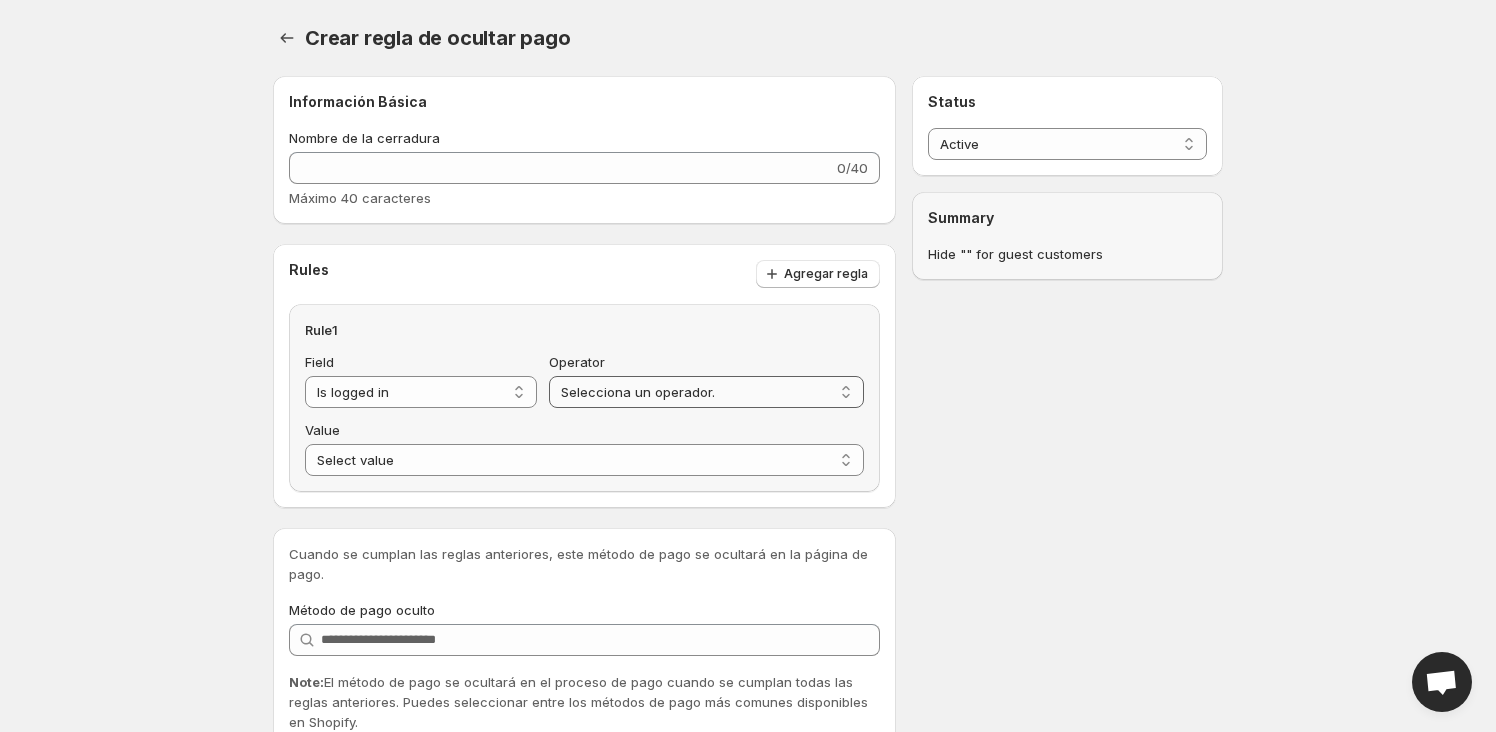 click on "**********" at bounding box center [706, 392] 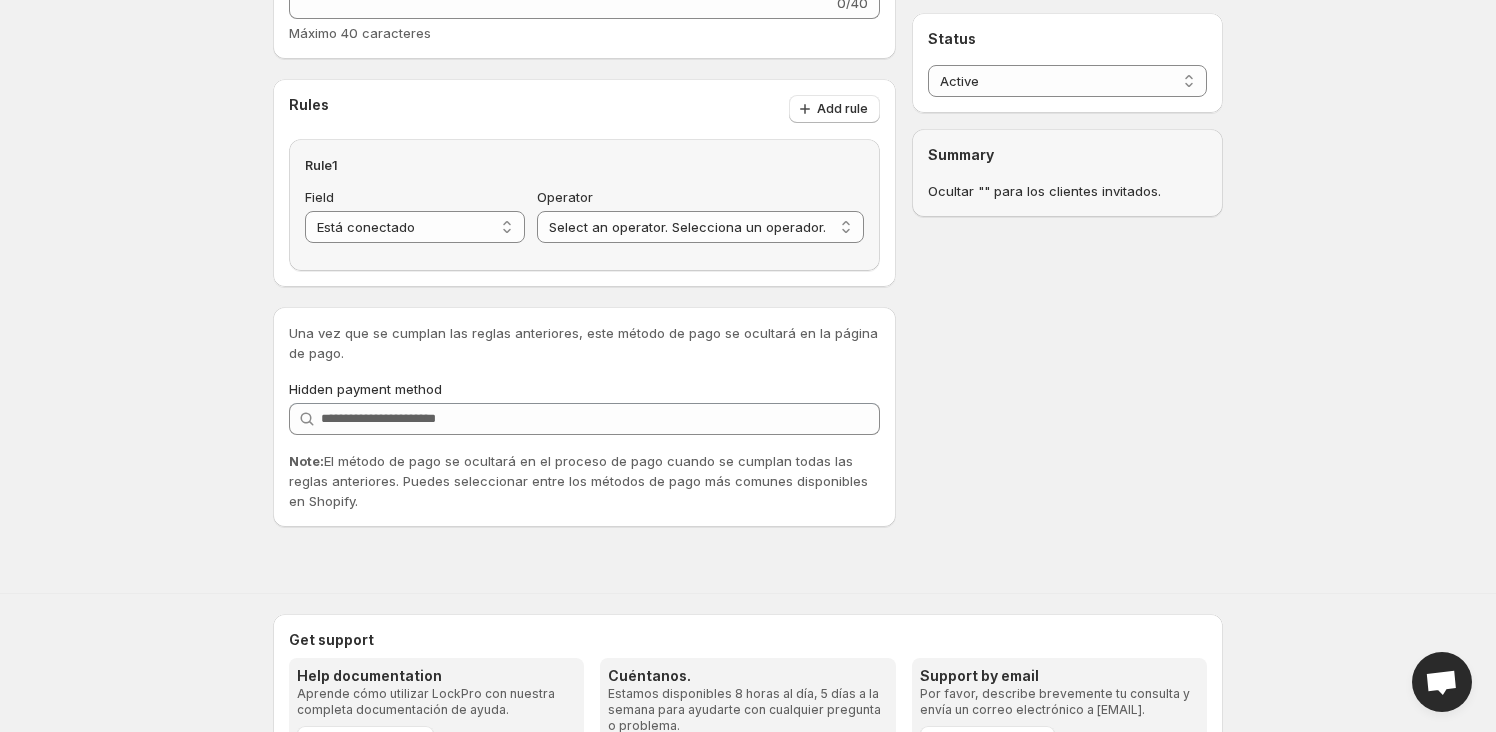 scroll, scrollTop: 181, scrollLeft: 0, axis: vertical 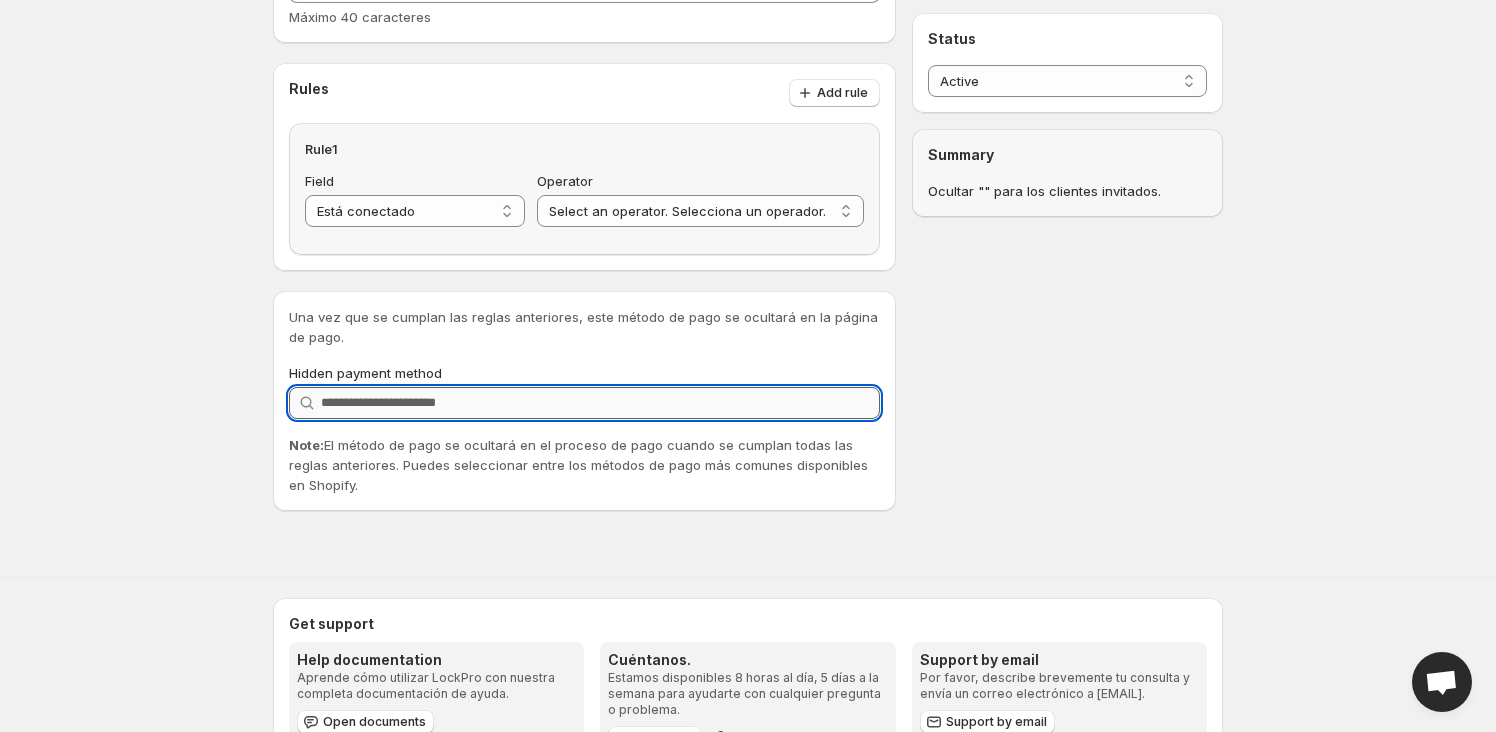 click on "Hidden payment method" at bounding box center [600, 403] 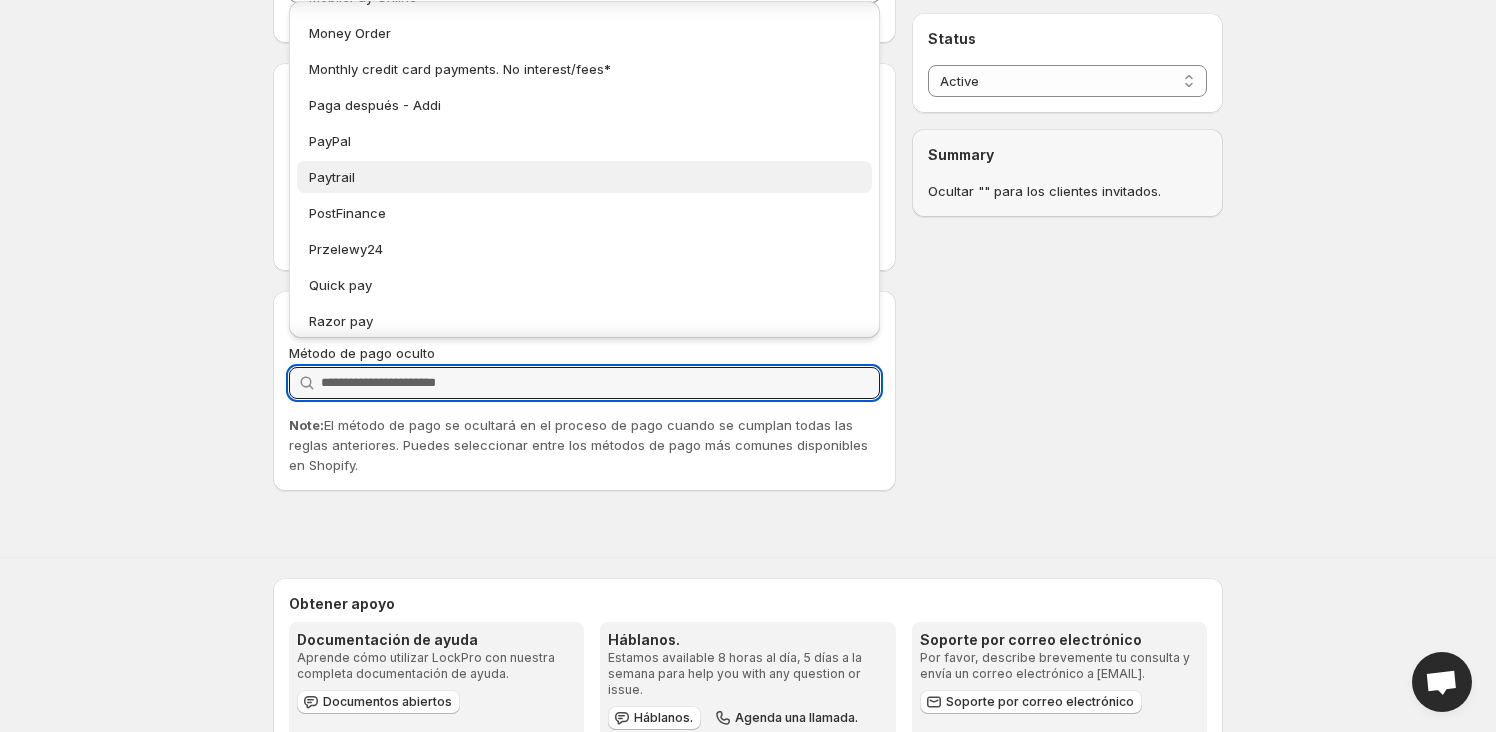 scroll, scrollTop: 1053, scrollLeft: 0, axis: vertical 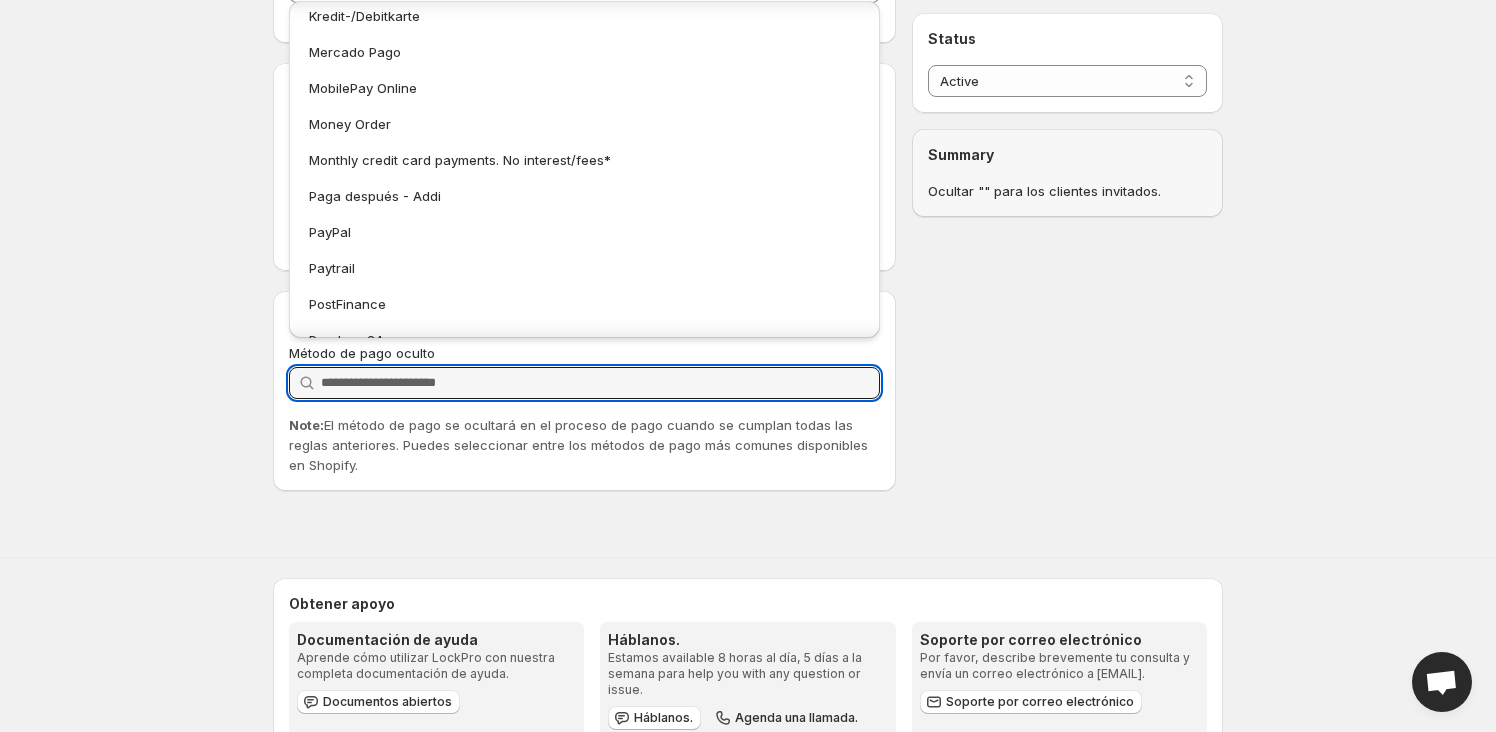 click on "**********" at bounding box center [740, 193] 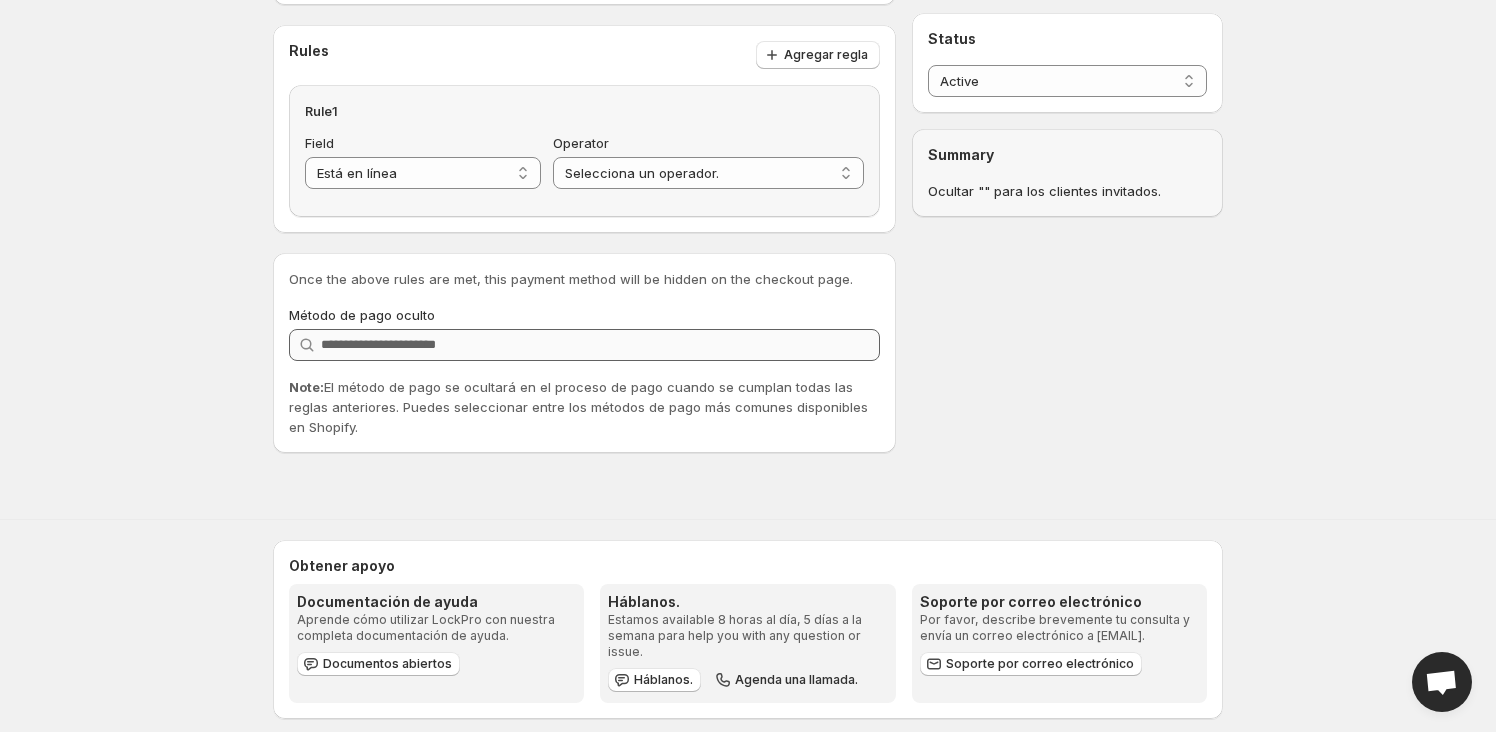 scroll, scrollTop: 239, scrollLeft: 0, axis: vertical 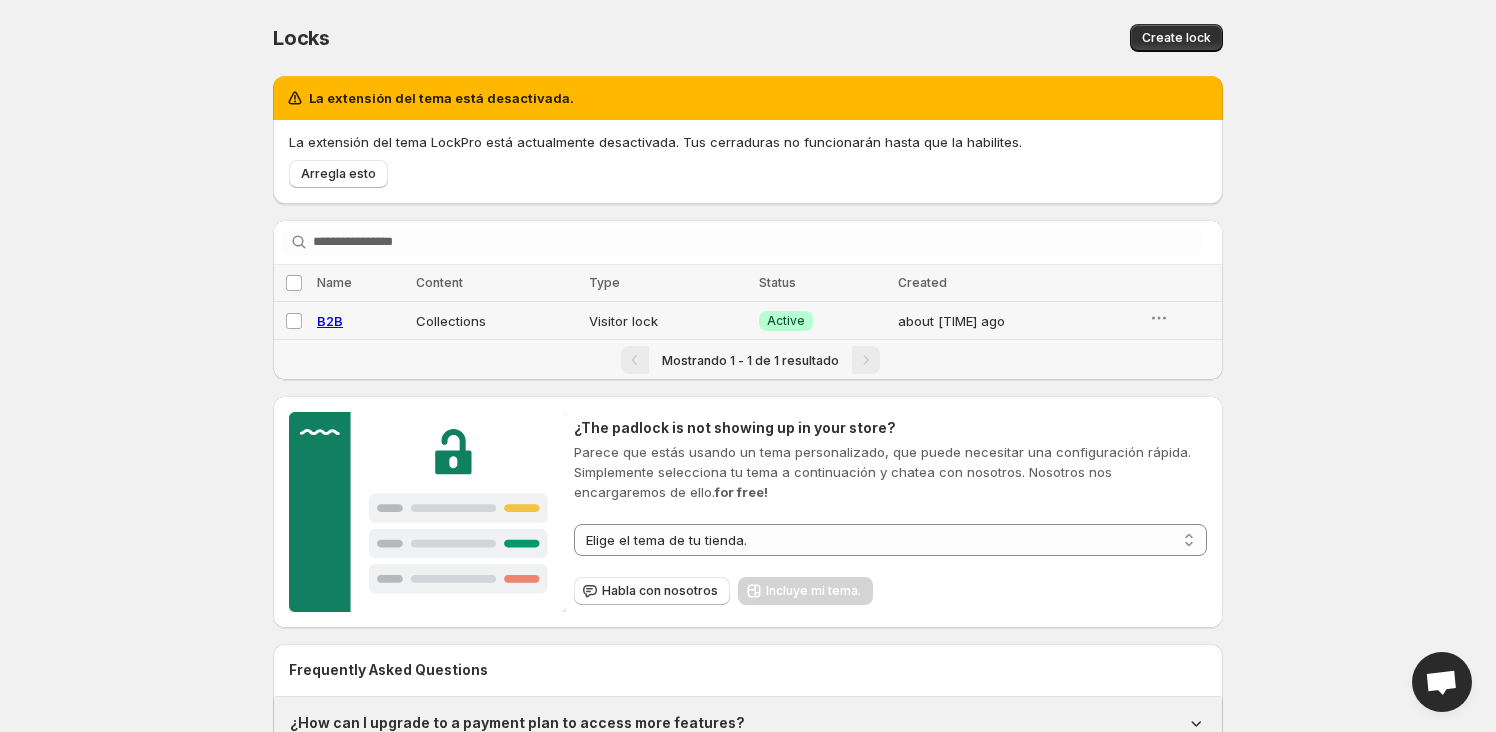 click on "B2B" at bounding box center (330, 321) 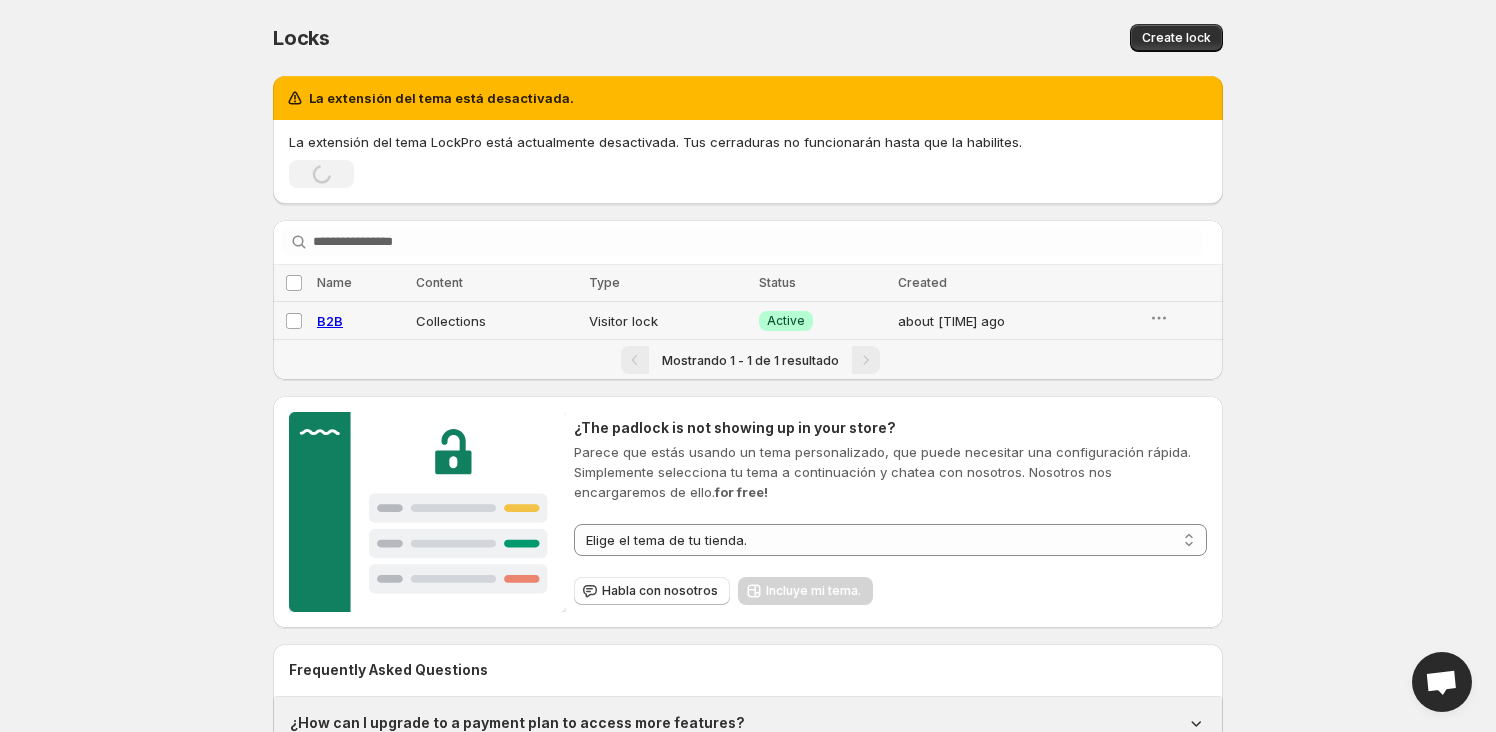 select on "**********" 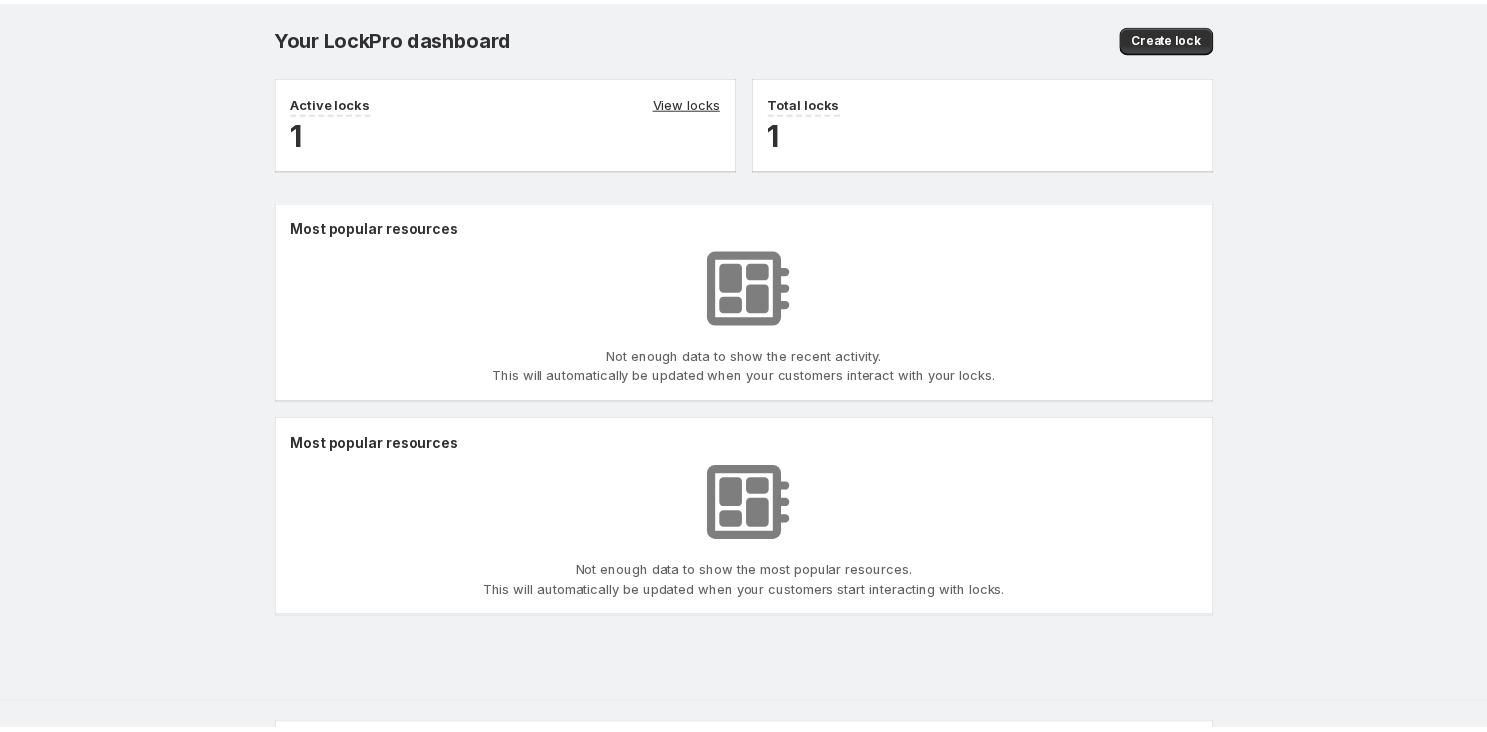 scroll, scrollTop: 0, scrollLeft: 0, axis: both 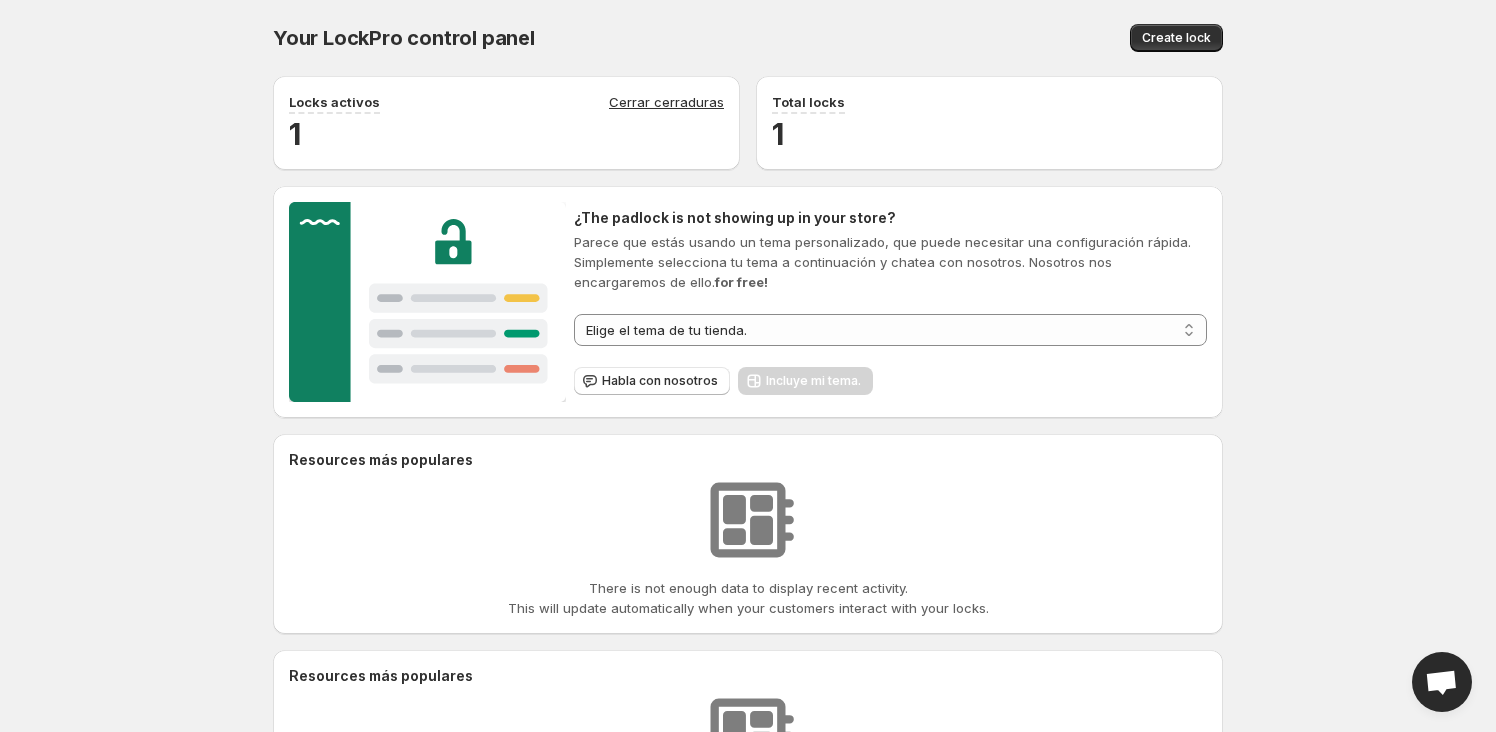 click on "**********" at bounding box center (890, 302) 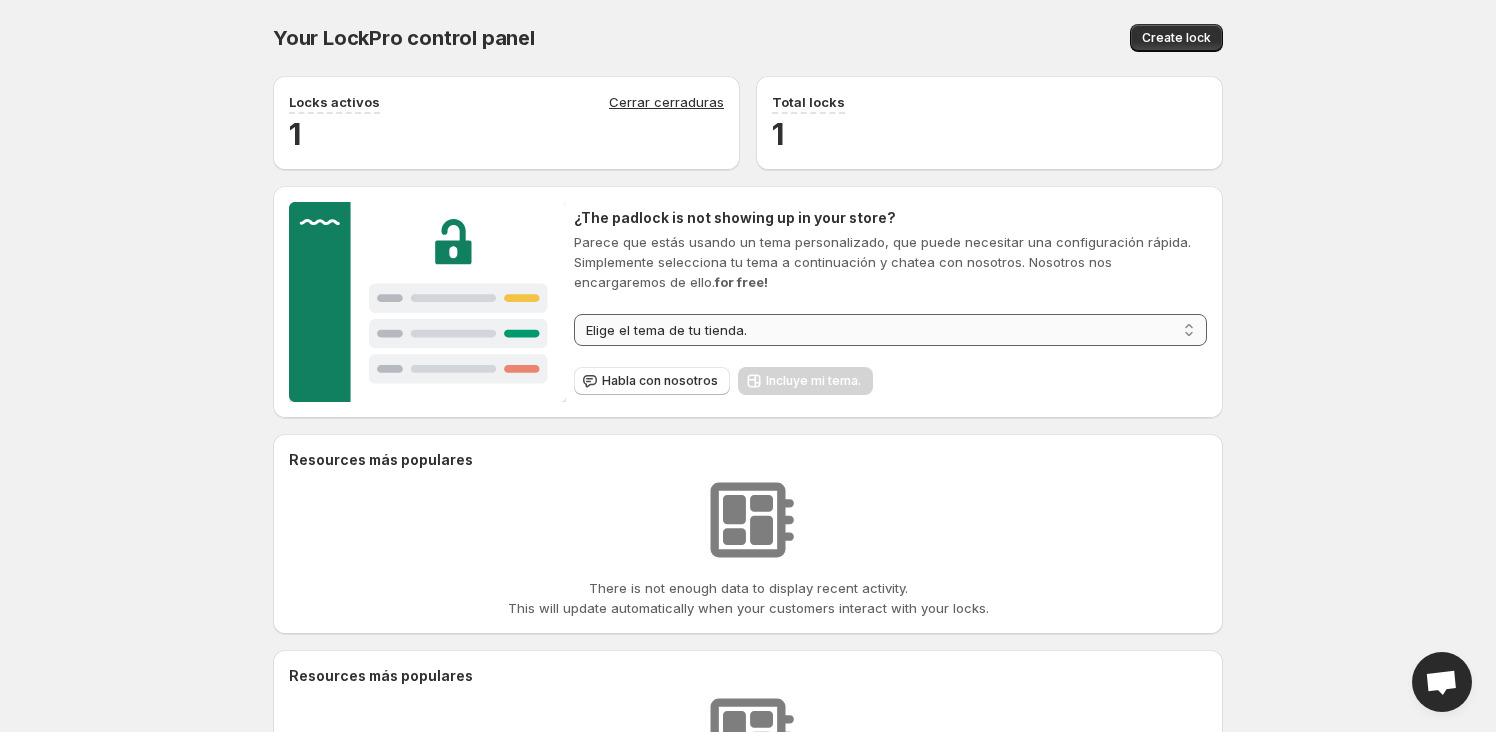 click on "**********" at bounding box center [890, 330] 